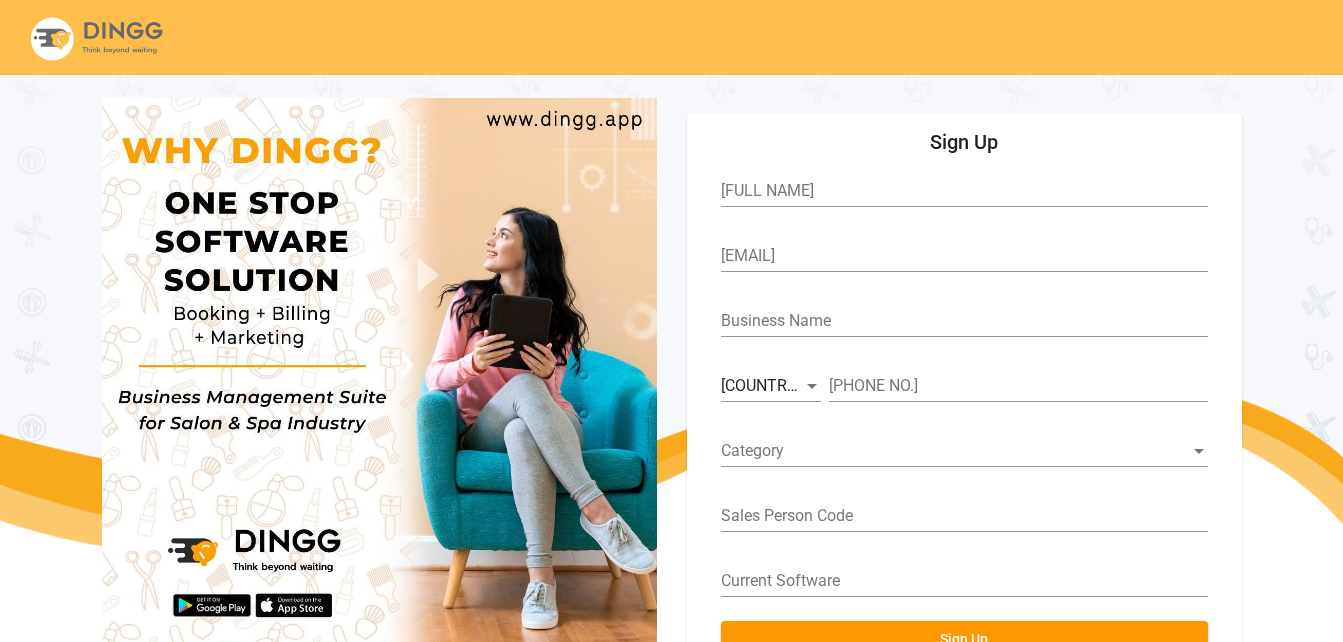 scroll, scrollTop: 74, scrollLeft: 0, axis: vertical 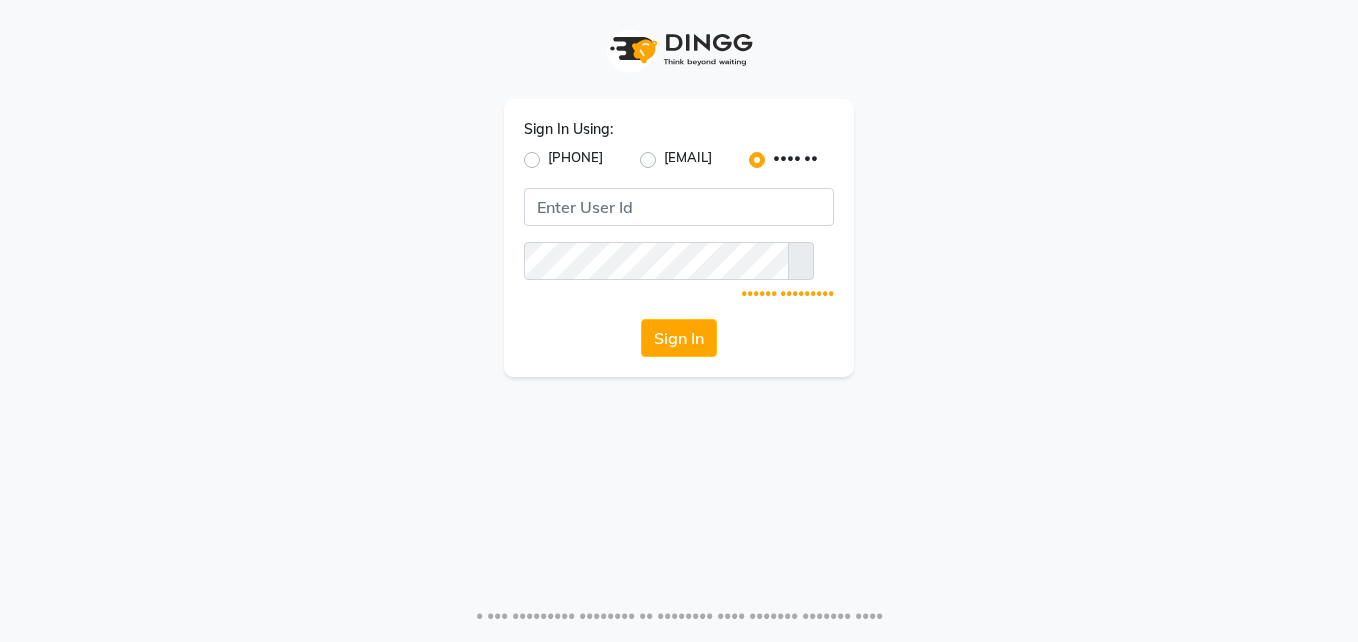 click on "[PHONE]" at bounding box center (575, 160) 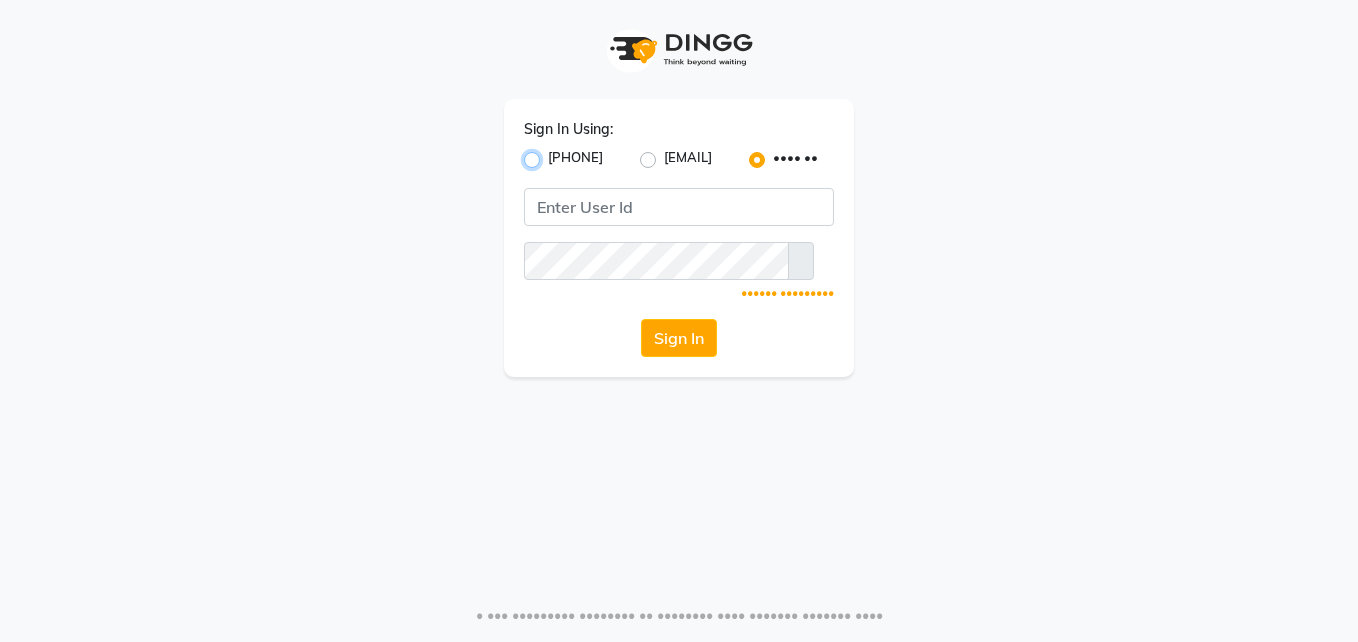 click on "[PHONE]" at bounding box center [554, 154] 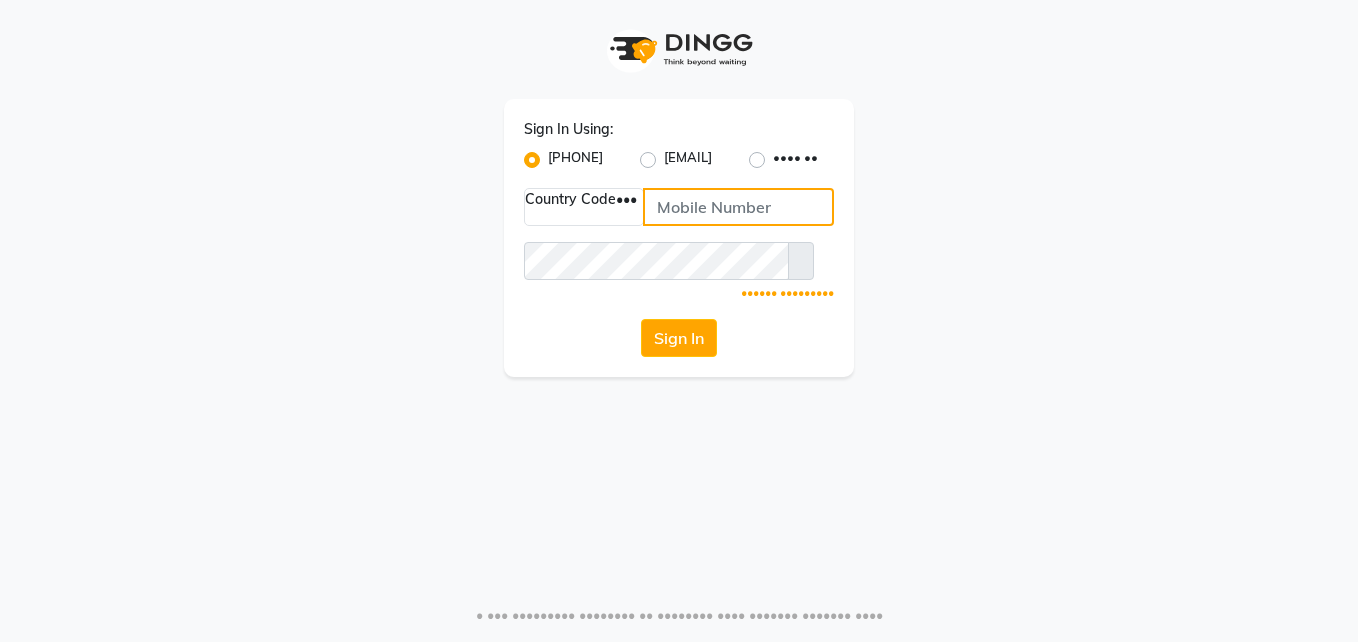 click at bounding box center [738, 207] 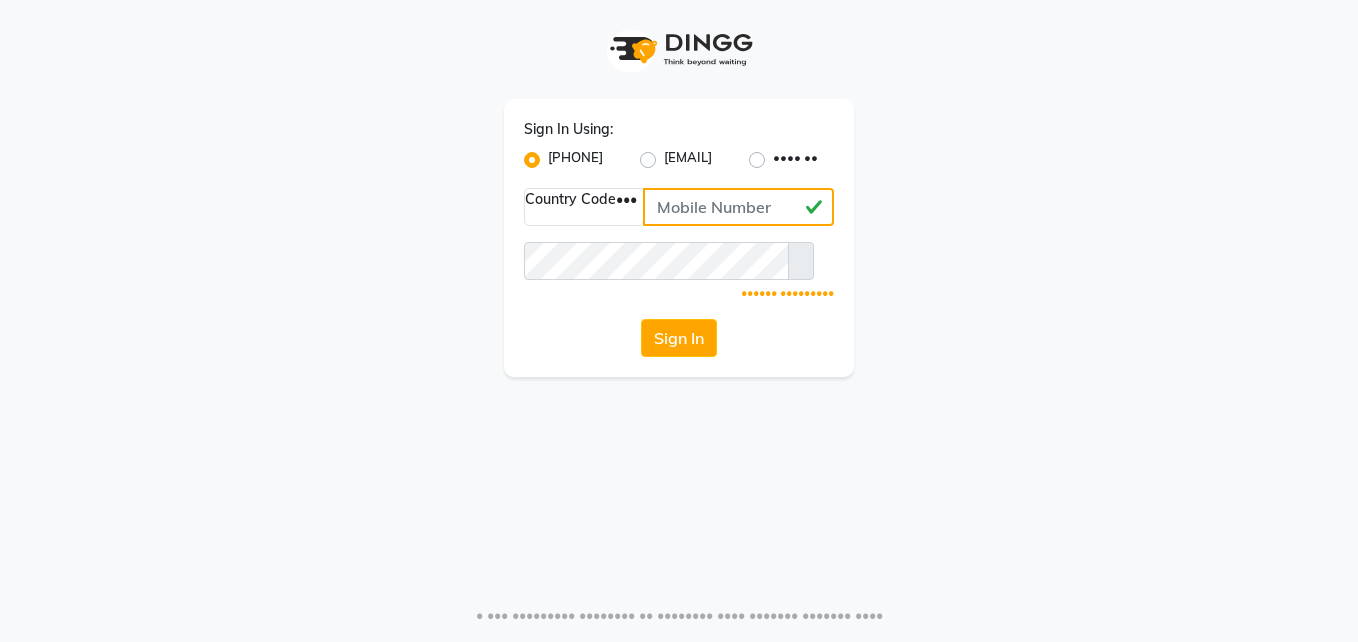 type on "••••••••••" 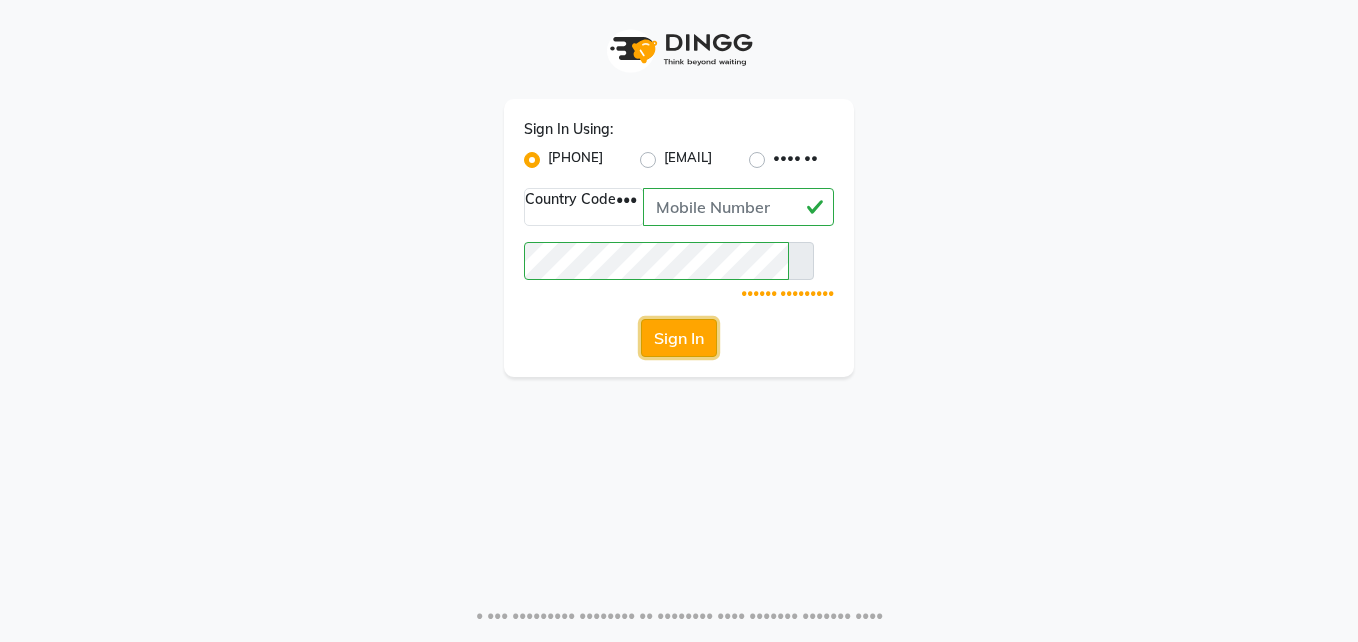 click on "Sign In" at bounding box center (679, 338) 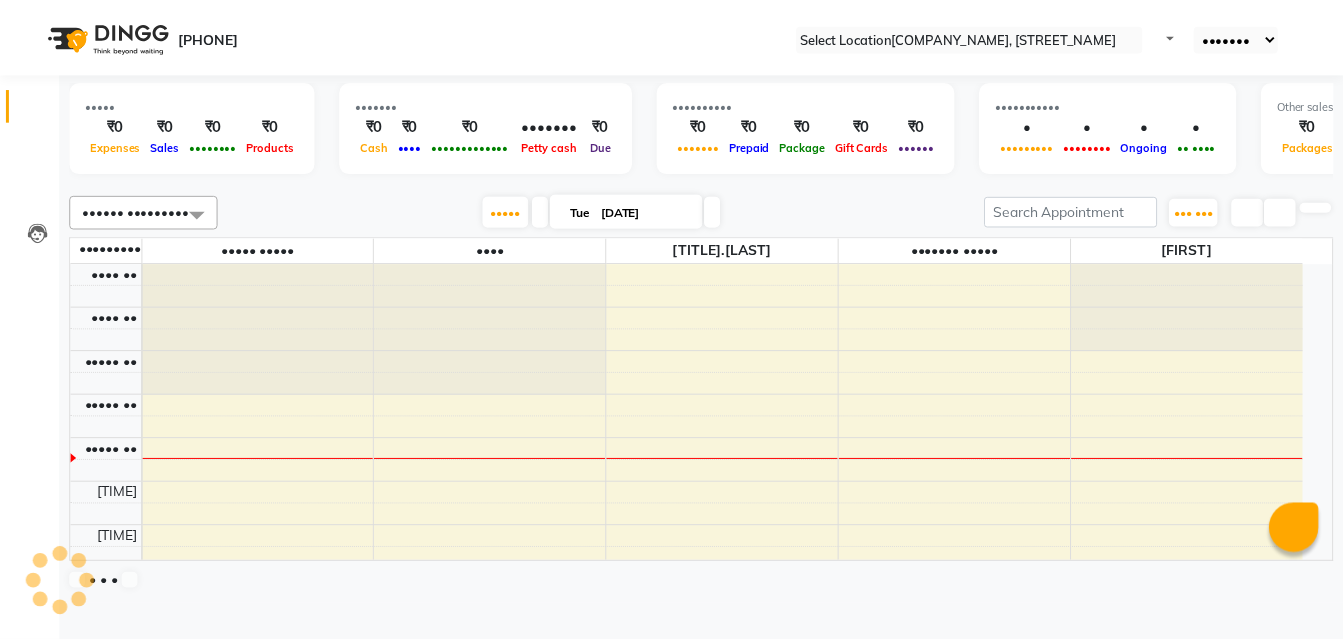 scroll, scrollTop: 0, scrollLeft: 0, axis: both 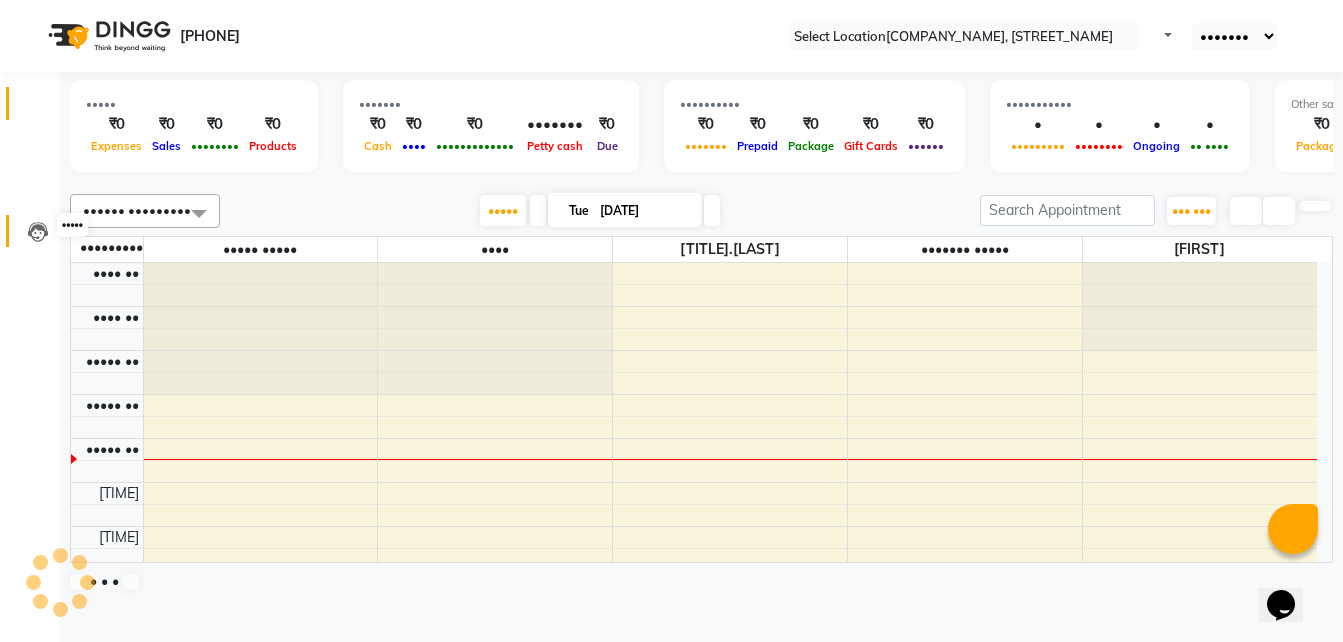 click at bounding box center (38, 232) 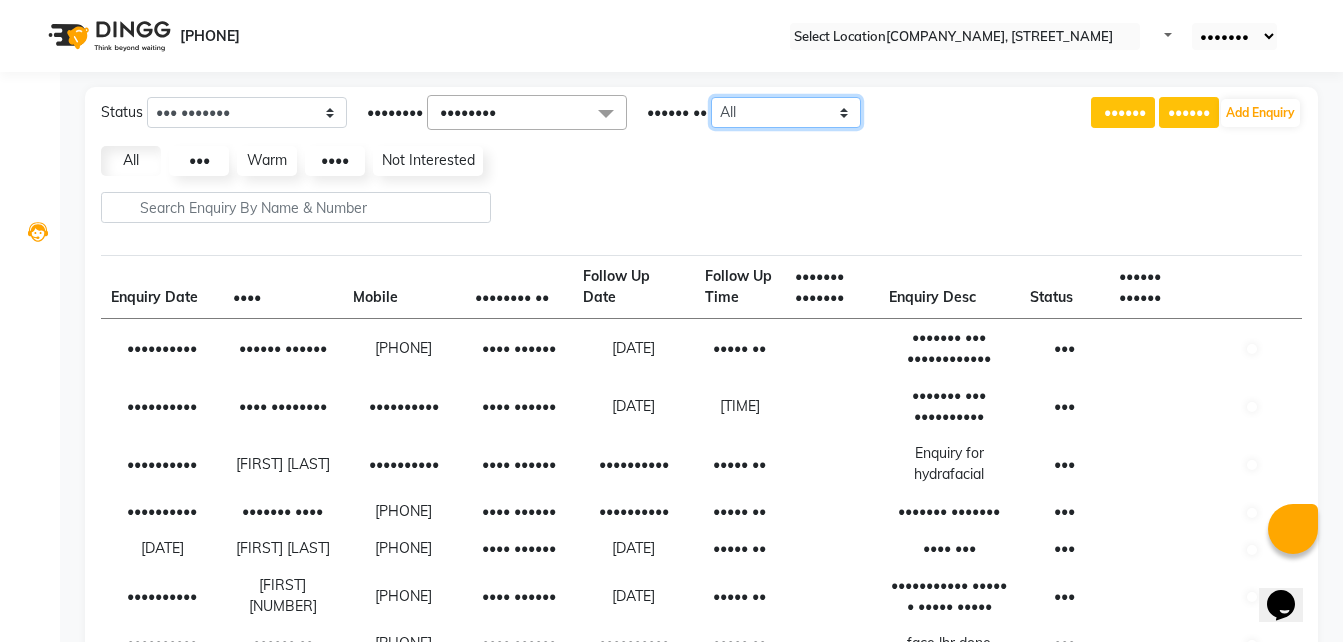 drag, startPoint x: 832, startPoint y: 121, endPoint x: 832, endPoint y: 175, distance: 54 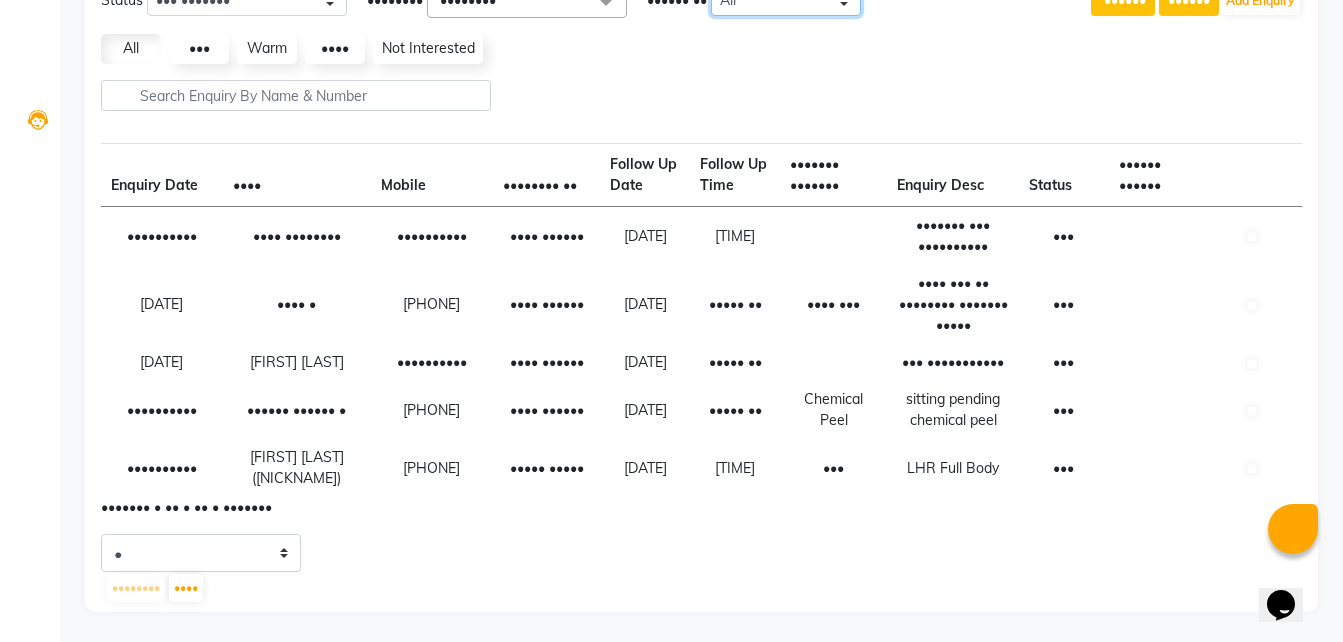 scroll, scrollTop: 183, scrollLeft: 0, axis: vertical 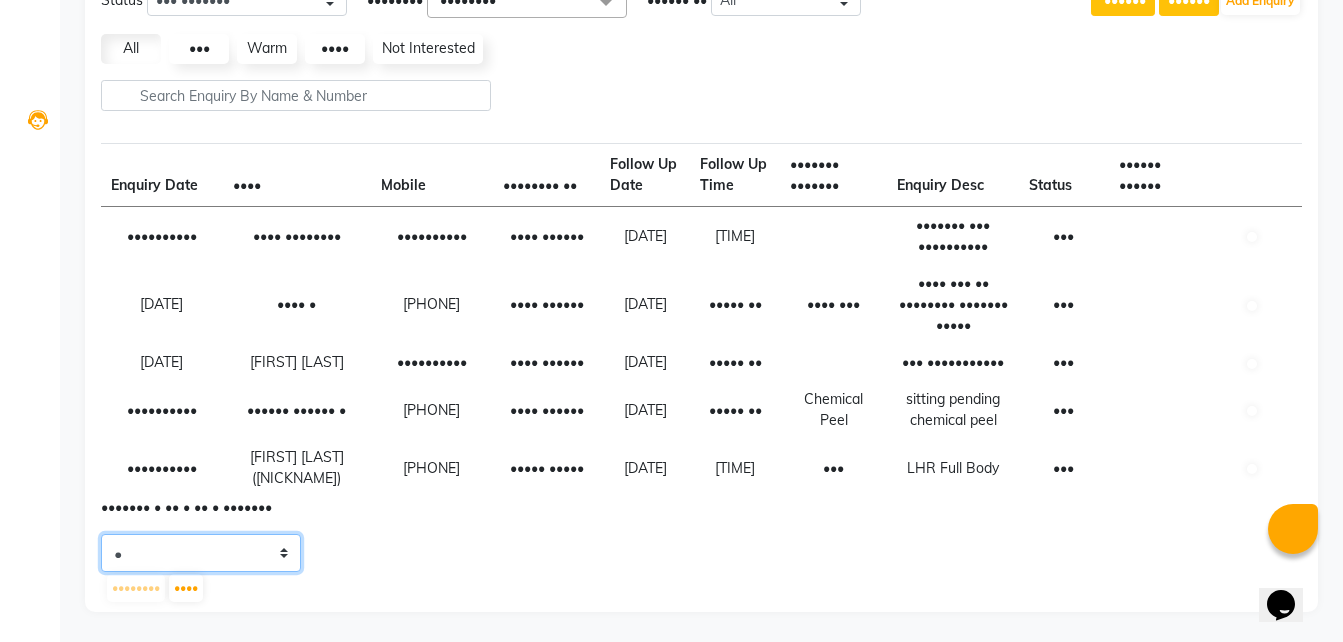 click on "5 10 20 50" at bounding box center [201, 553] 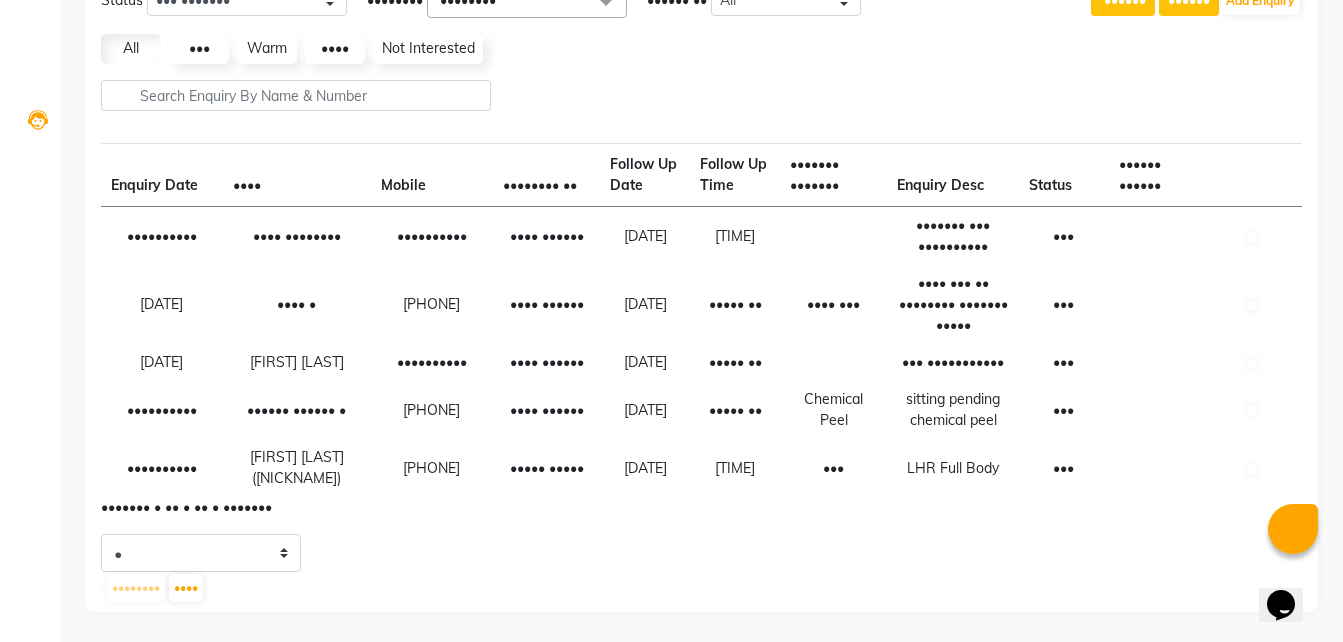 click on "•••••• ••• ••••••• •••• ••••••• ••••••••• •••••••  ••• ••• ••• •••• ••••••••• •••••••• •••••••• •••••• ••• ••••••• ••••• ••••••••• ••••• •••• •••• •••••• •••••••  ••••• ••••• •••••• •• ••• ••••• •••••••• •••• •••• •••• ••••• •••••• •••• ••••• •••••••• ••••• ••••••  ••••••  ••• ••••••• ••• ••• •••• ••••  ••• ••••••••••  ••••••• •••• •••• ••••••  •••••••• ••  •••••• •• •••• •••••• •• ••••  ••••••• •••••••  ••••••• •••• •••••• •••••• •••••• •••••••••• •••• ••••••••    ••••••••••  •••• •••••• •••••••••• ••••• ••   ••••••• ••• ••••••••••  ••• •••••••••• •••• •    ••••••••••  •••• •••••• •••••••••• ••••• ••  •••• •••  •••• ••• •• •••••••• ••••••• •••••   ••• •••••••••• •••• •••••   ••••••••••  •••• •••••• •••••••••• ••••• ••   ••• •••••••••••  ••• •••••••••• •••••• •••••• •    ••••••••••  •••• •••••• •••••••••• ••••• ••  •••••••• ••••  ••••••• ••••••• •••••••• ••••  ••• •••••••••• •••••• •••••• •••••••••   ••••••••••  ••••• ••••• •••••••••• ••••• ••  •••  ••• •••• ••••  ••• ••••••• • •• • •• • ••••••• • •• •• ••" at bounding box center (701, 308) 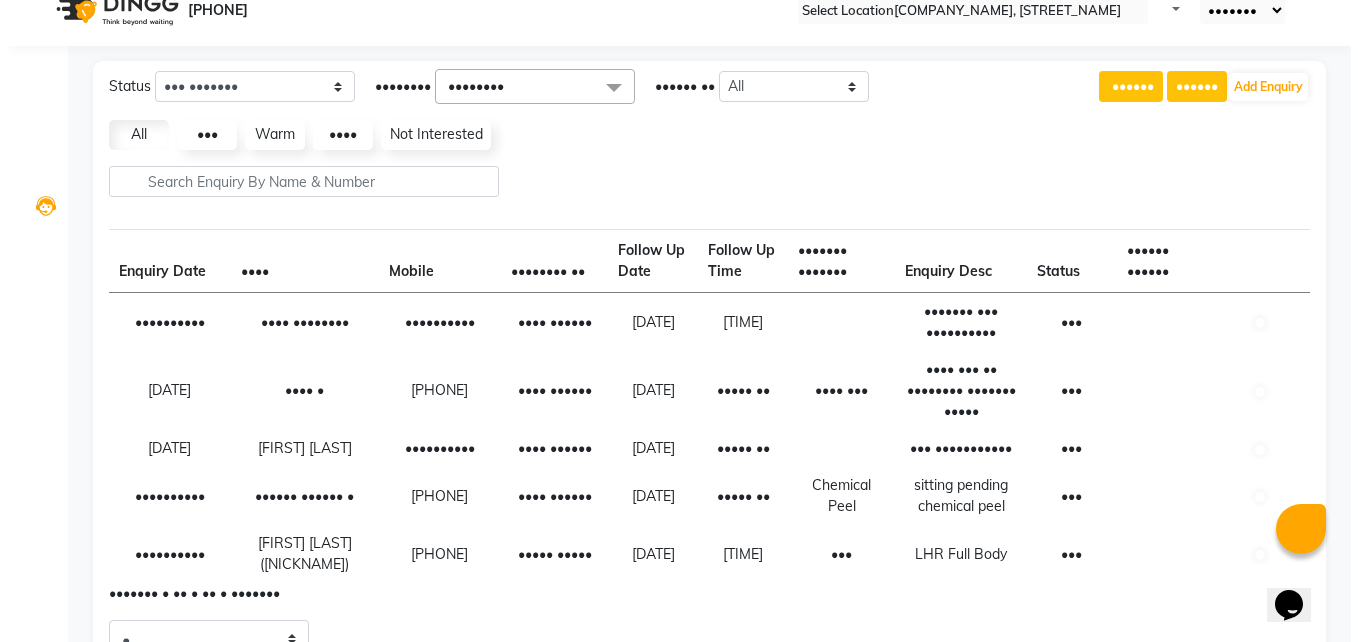 scroll, scrollTop: 25, scrollLeft: 0, axis: vertical 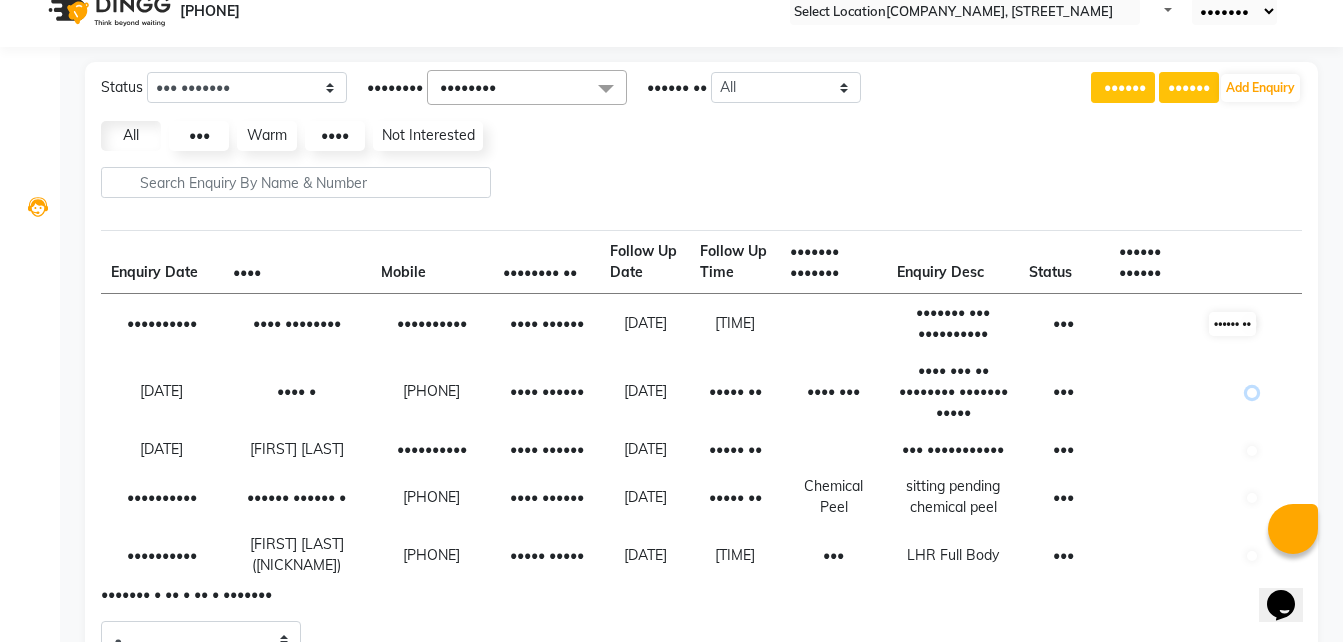 click at bounding box center (1252, 393) 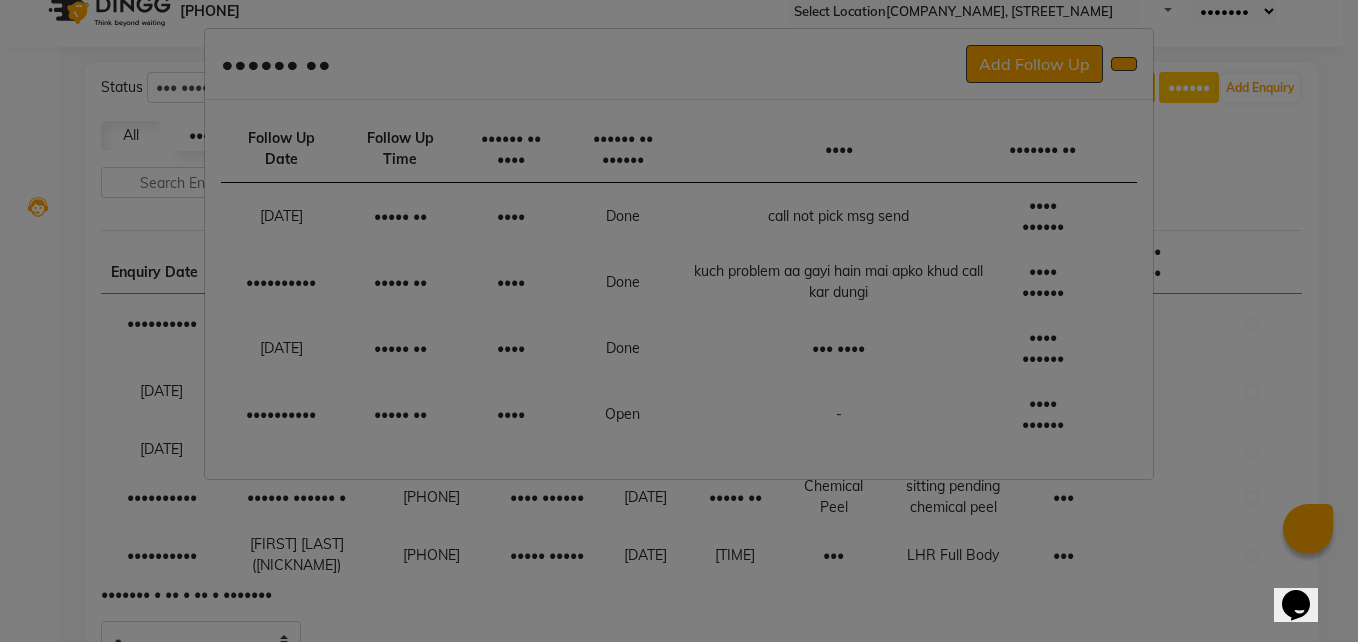 click on "Follow Up Add Follow Up Follow Up Date Follow Up Time Follow Up Mode Follow Up Status Note Updated By [DATE] [TIME] call Done call not pick msg send [FIRST] [LAST] [DATE] [TIME] call Done kuch problem aa gayi hain mai apko khud call kar dungi [FIRST] [LAST] [DATE] [TIME] call Done not pick [FIRST] [LAST] [DATE] [TIME] call Open - [FIRST] [LAST]" at bounding box center [679, 321] 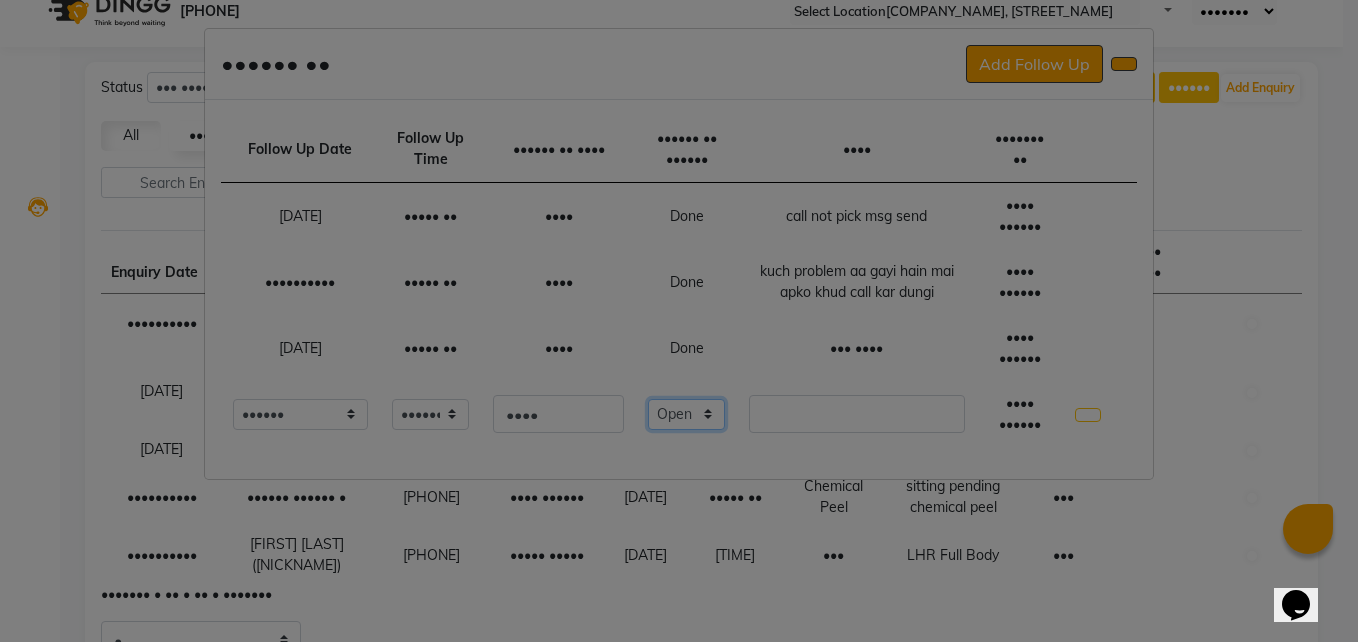 click on "Select Open Pending Done" at bounding box center [300, 414] 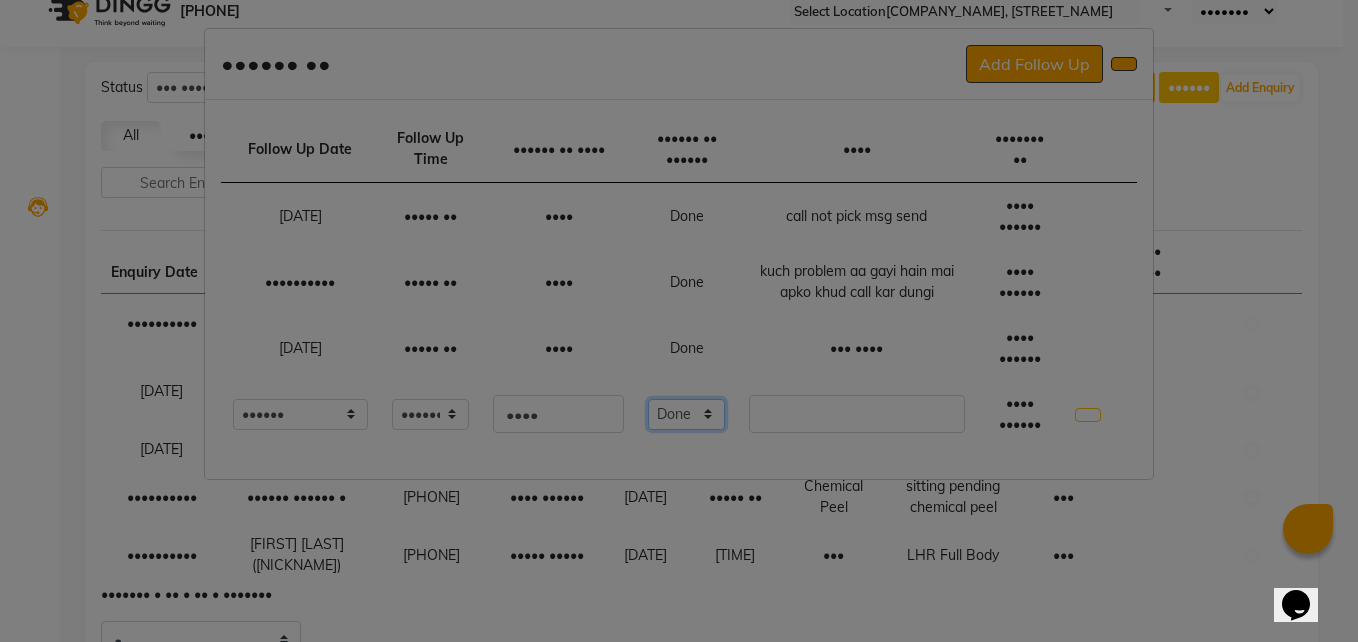 click on "Select Open Pending Done" at bounding box center (300, 414) 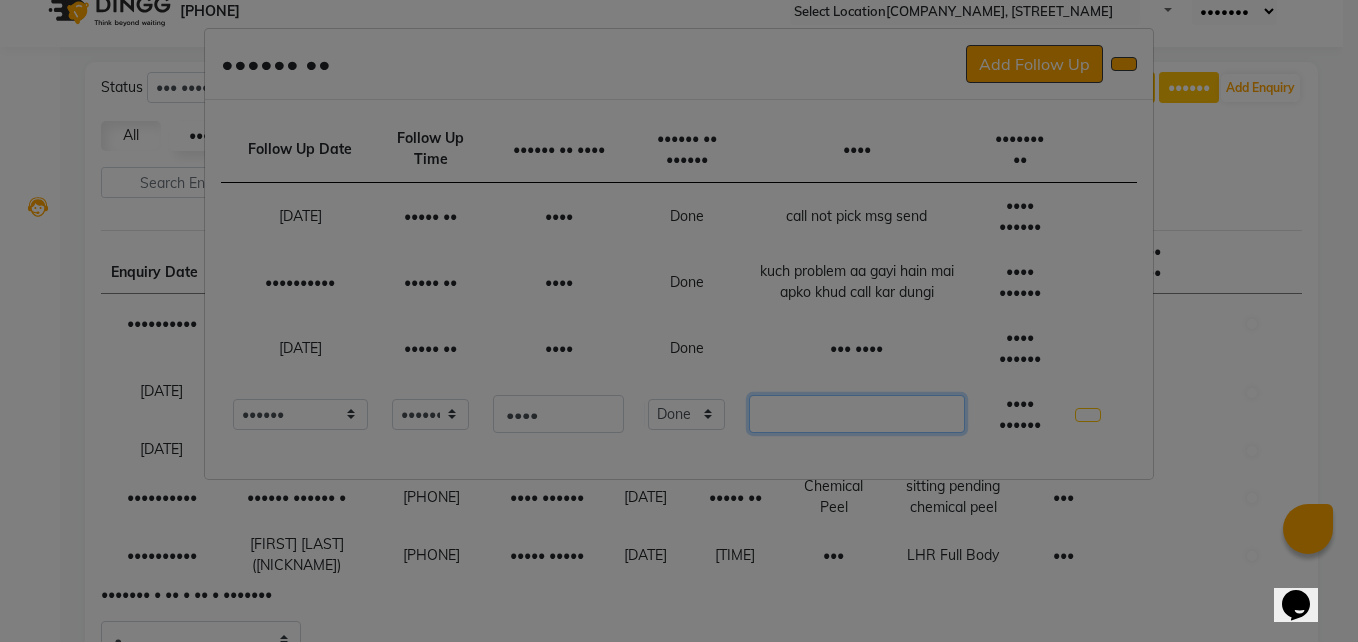 click at bounding box center (558, 414) 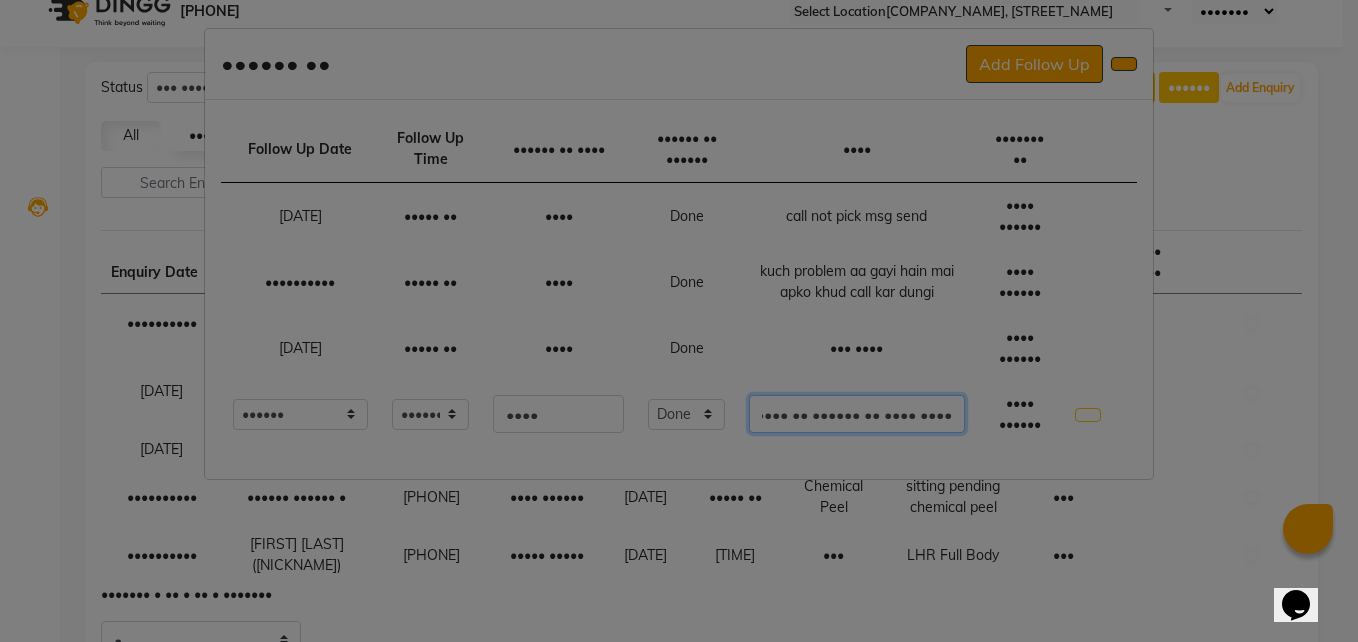 scroll, scrollTop: 0, scrollLeft: 17, axis: horizontal 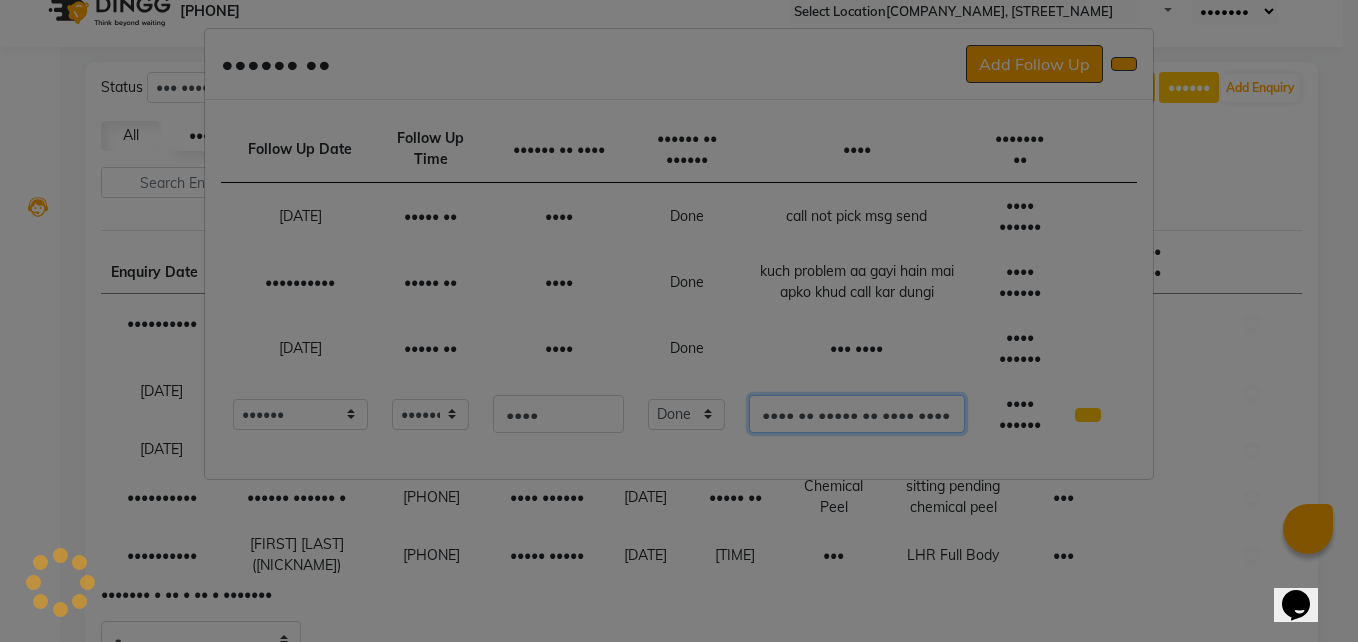 type on "•••• •• ••••• •• •••• ••••" 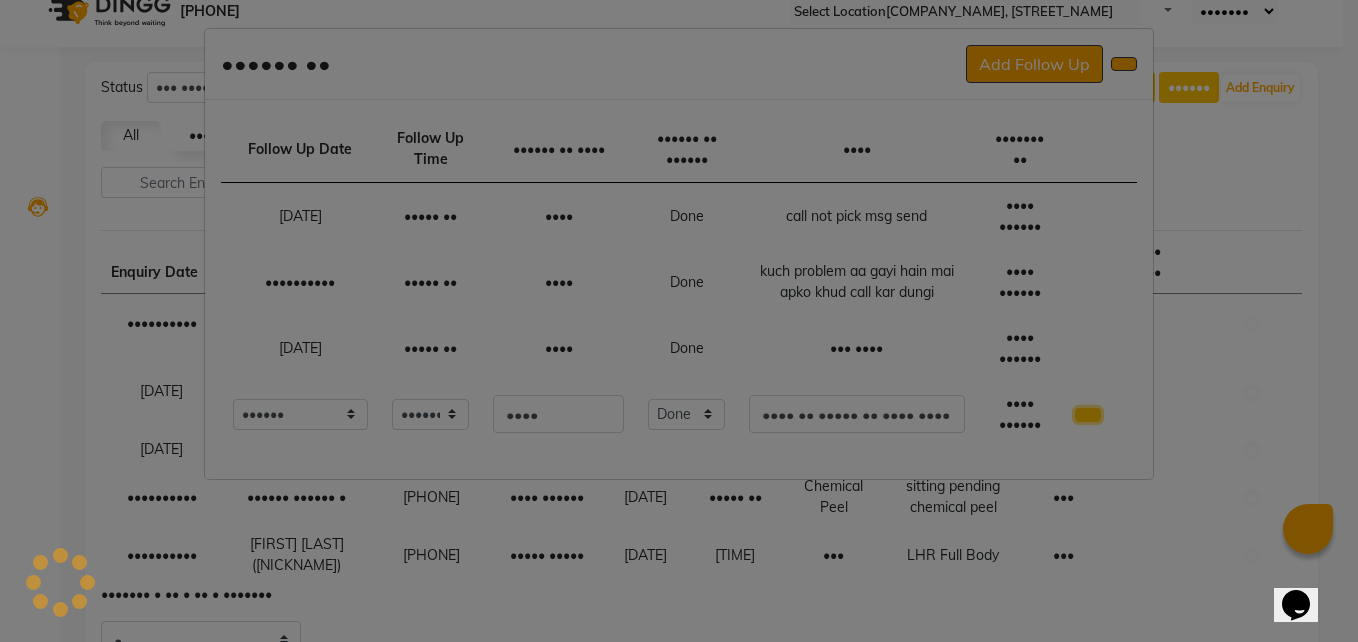 click at bounding box center (1088, 415) 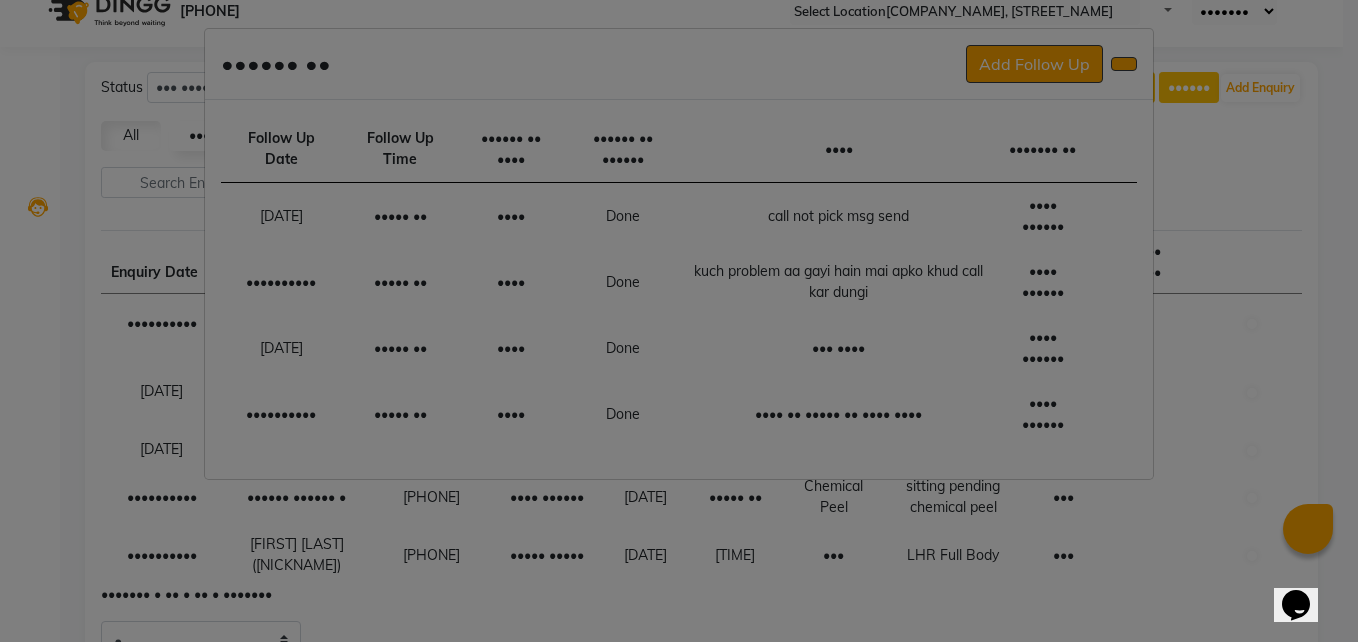 click at bounding box center (1101, 216) 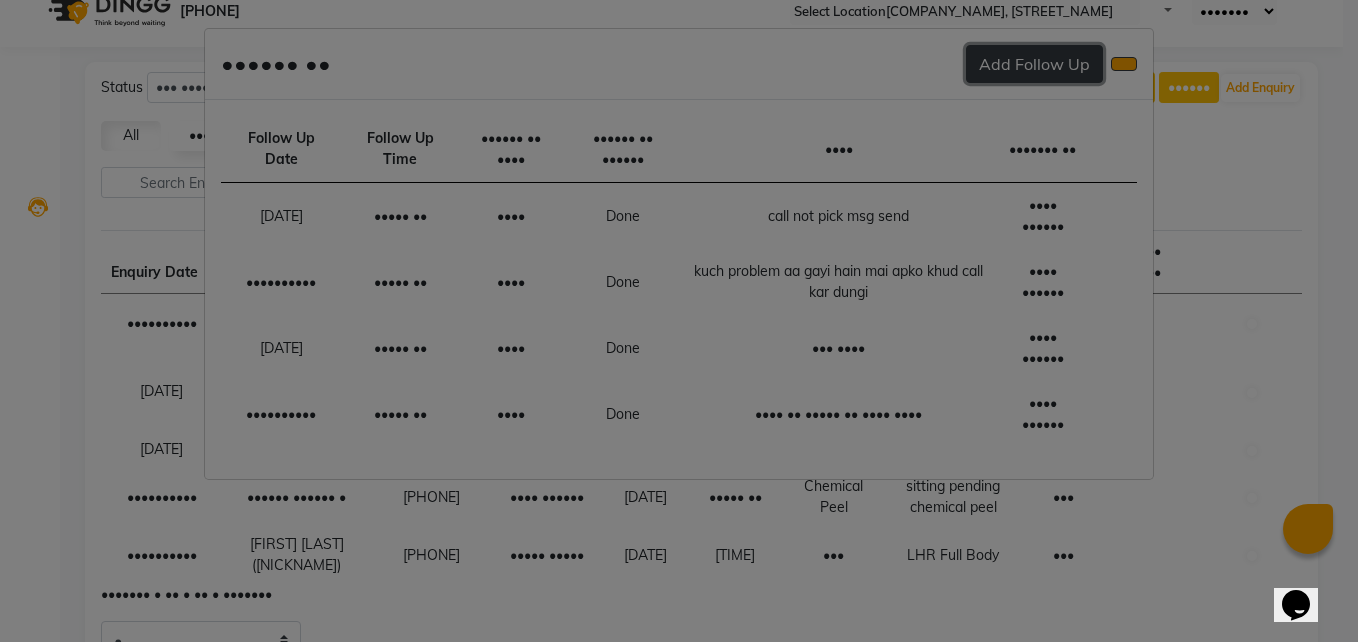 click on "Add Follow Up" at bounding box center (1034, 64) 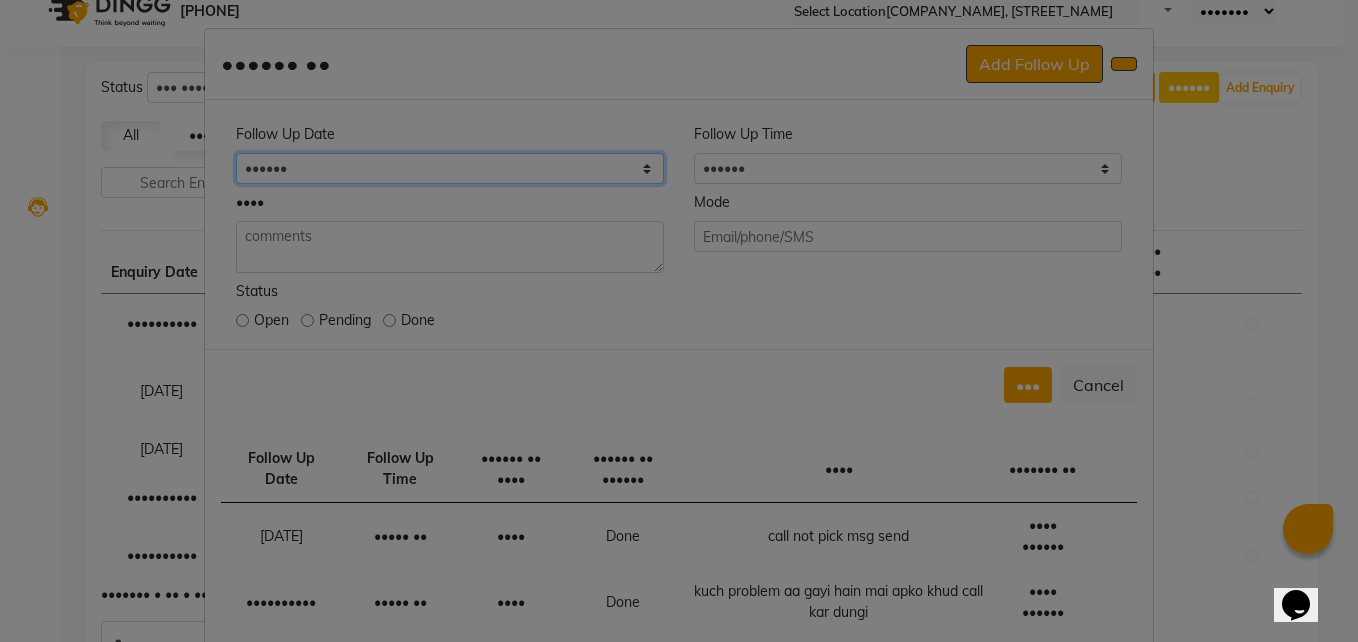 click on "•••••• ••••• •••••••• •• • •••• •••••••••• •• • •••• •••••••• •• • •••• •••••••••• •• • •••• •••••••• •• • •••• •••••••• •• • •••• •••••••••••• •• • •••• •••••••••••• •• • ••••• •••••••••••• •• • ••••• •••••••••••• •• • ••••• ••••••••••••  •••••• ••••" at bounding box center [450, 168] 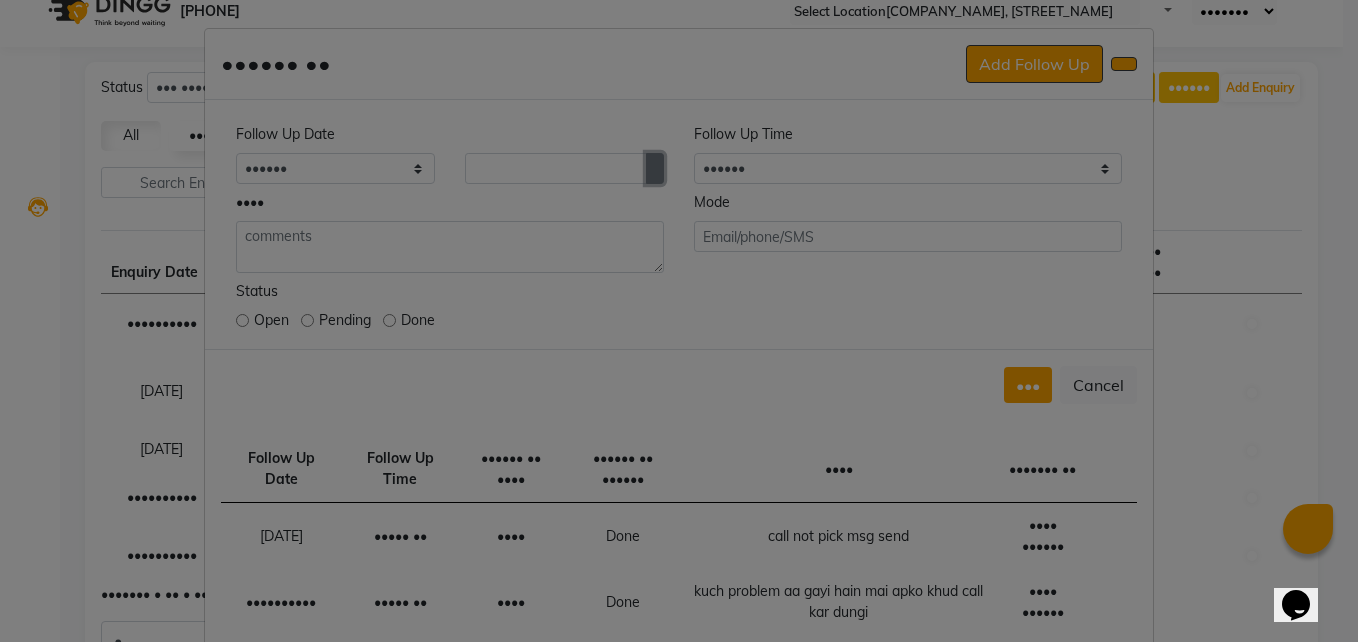 click at bounding box center (655, 168) 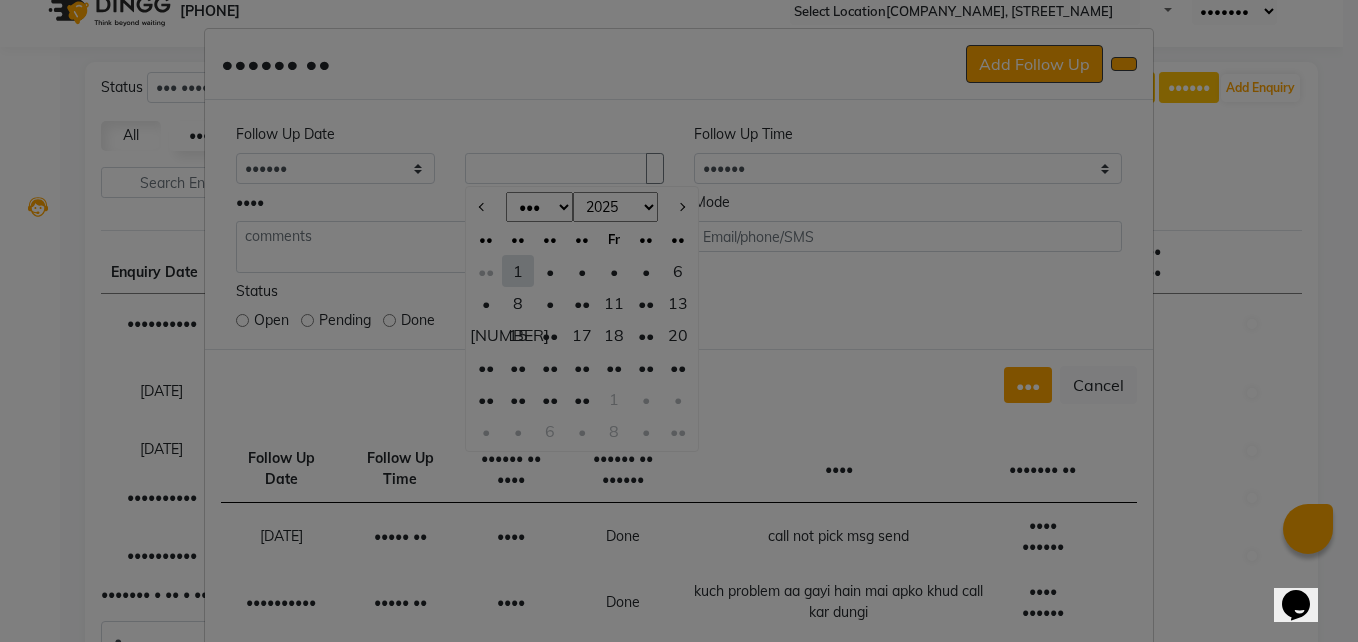 click on "••" at bounding box center [646, 303] 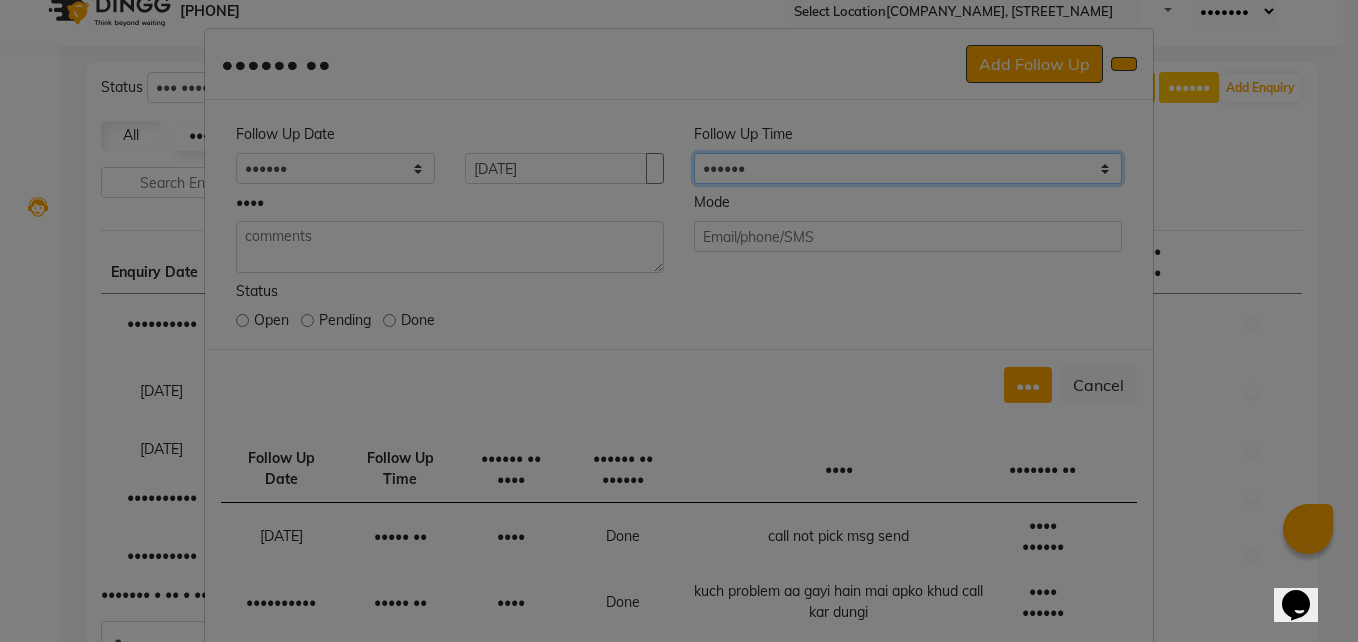 click on "•••••• ••••• •• ••••• •• ••••• •• ••••• •• ••••• •• ••••• •• ••••• •• ••••• •• ••••• •• ••••• •• ••••• •• ••••• •• ••••• •• ••••• •• ••••• •• ••••• •• ••••• •• ••••• •• ••••• •• ••••• •• ••••• •• ••••• •• ••••• •• ••••• •• ••••• •• ••••• •• ••••• •• ••••• •• ••••• •• ••••• •• ••••• •• ••••• •• ••••• •• ••••• •• ••••• •• ••••• •• ••••• •• ••••• •• ••••• •• ••••• •• ••••• •• ••••• •• ••••• •• ••••• •• ••••• •• ••••• •• ••••• •• ••••• •• ••••• •• ••••• •• ••••• •• ••••• •• ••••• •• ••••• •• ••••• •• ••••• •• ••••• •• ••••• •• ••••• •• ••••• •• ••••• ••" at bounding box center (908, 168) 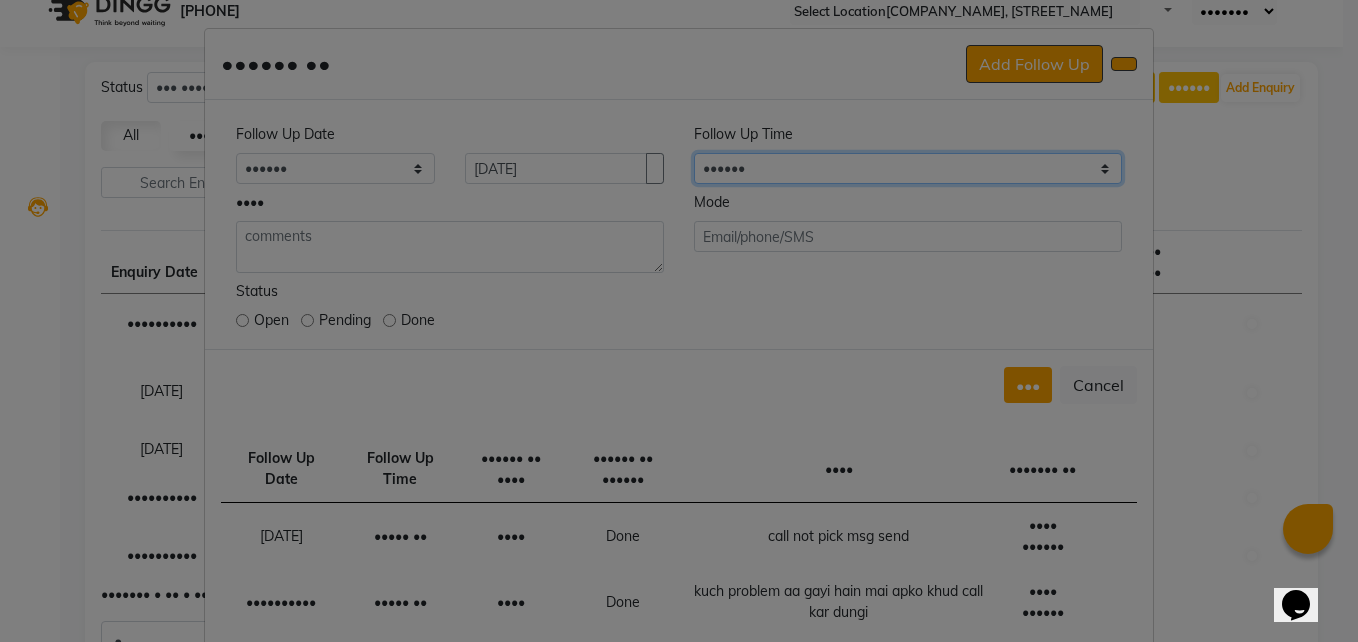 select on "•••" 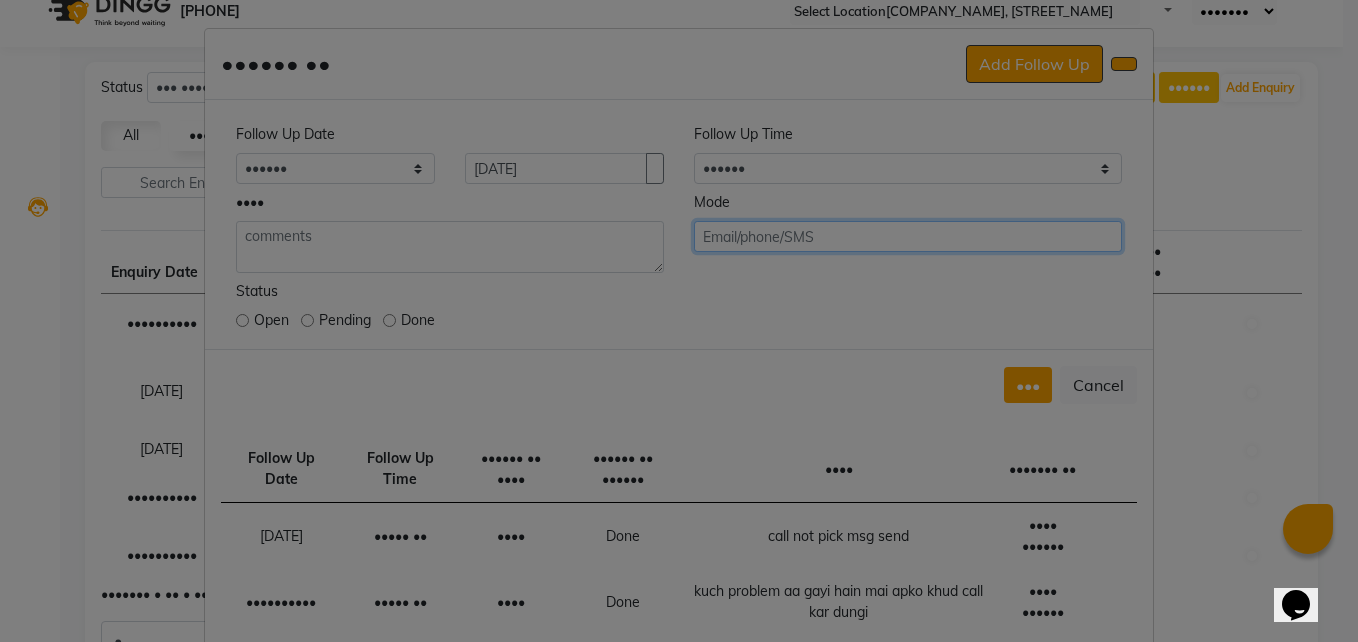 click at bounding box center (908, 236) 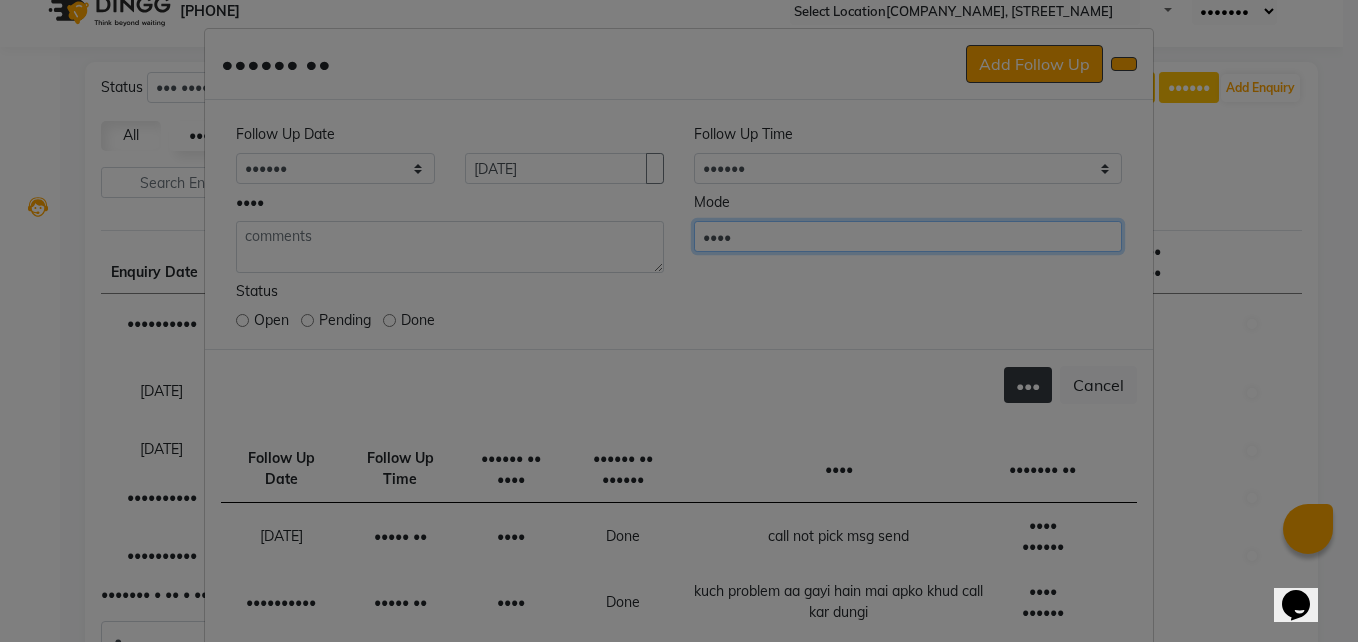 type on "••••" 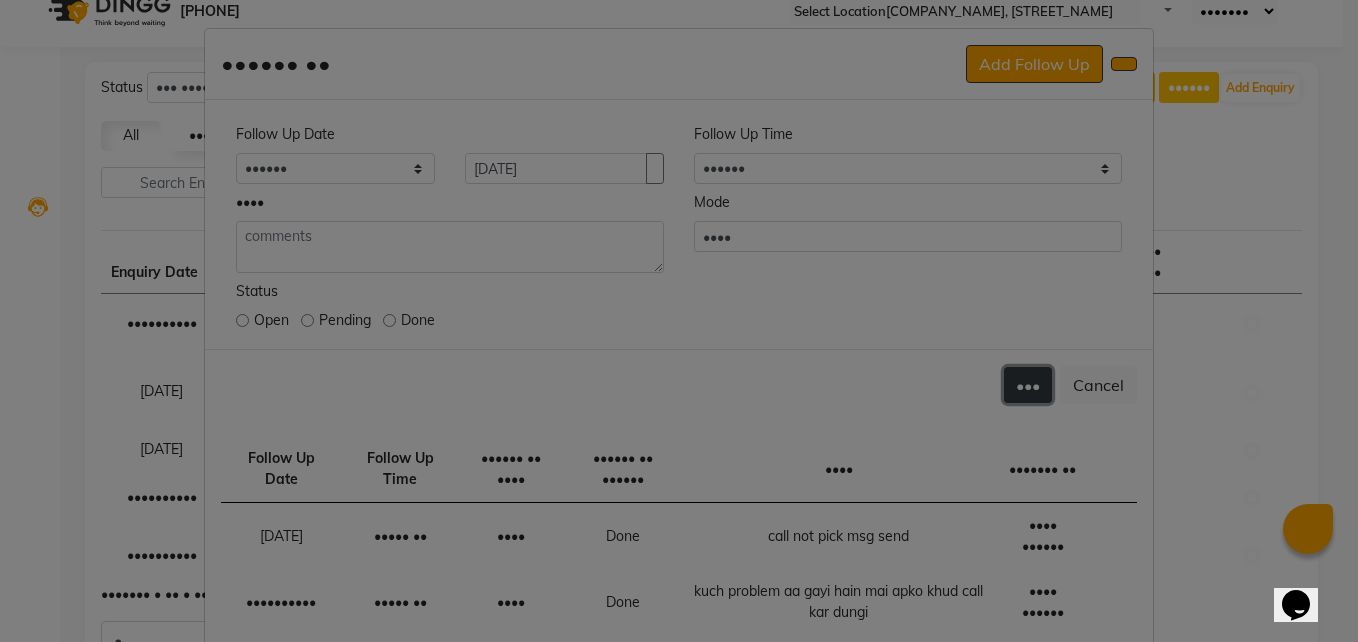 click on "•••" at bounding box center [1028, 385] 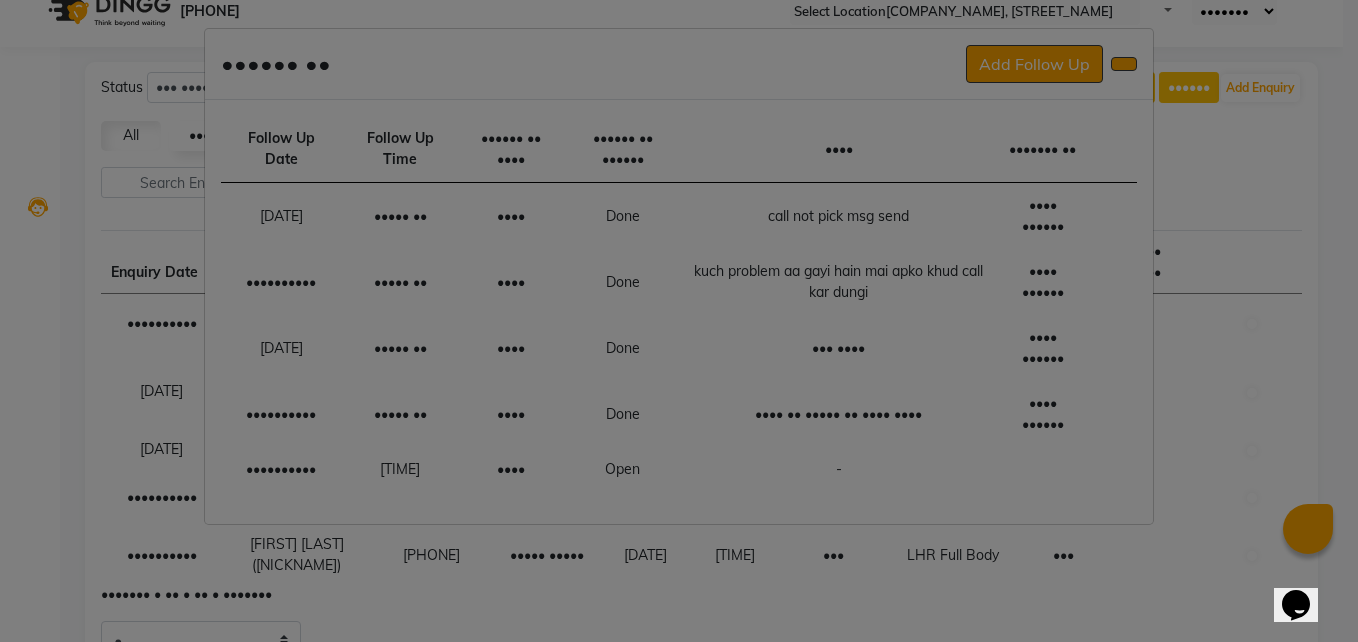 click on "•••••••••••• ••••• ••••••• •••••••••" at bounding box center [671, 760] 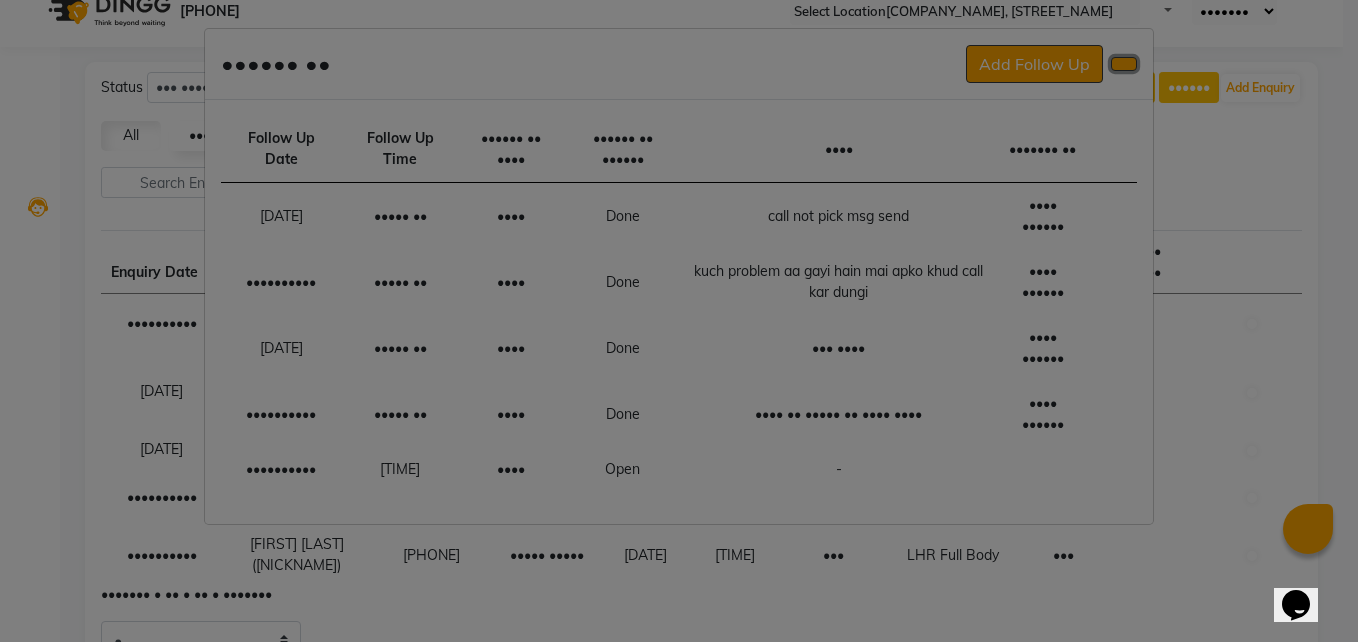 click at bounding box center [1124, 64] 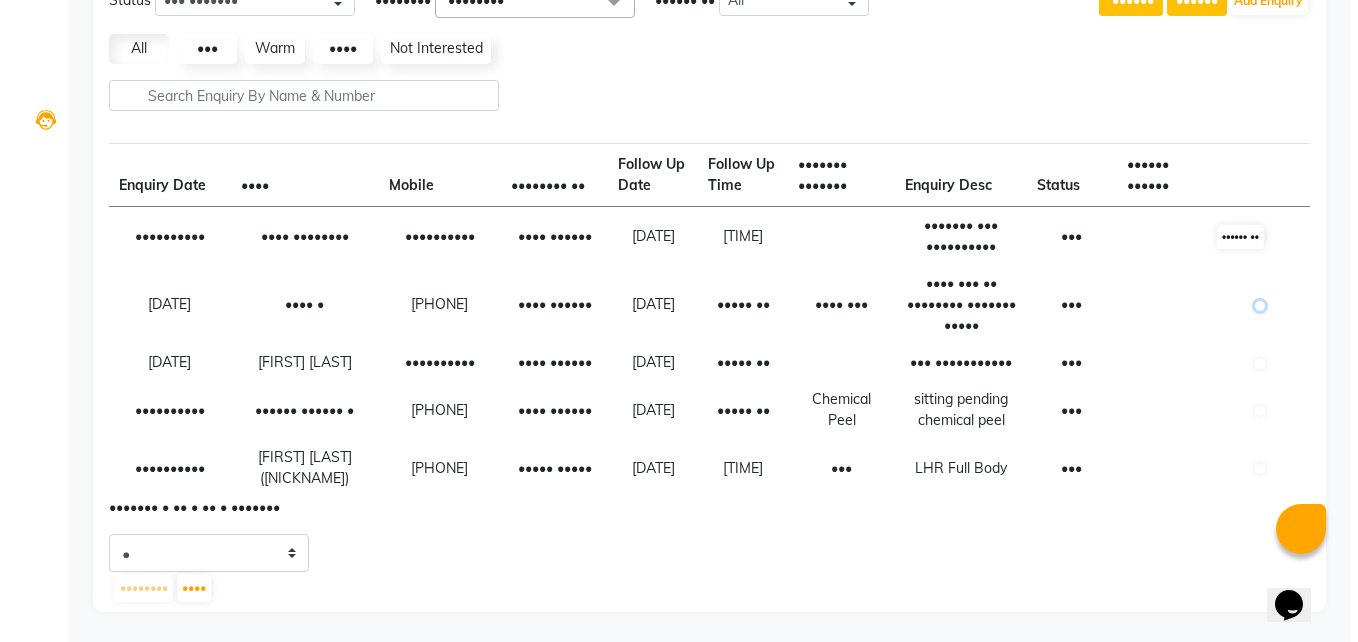 scroll, scrollTop: 124, scrollLeft: 0, axis: vertical 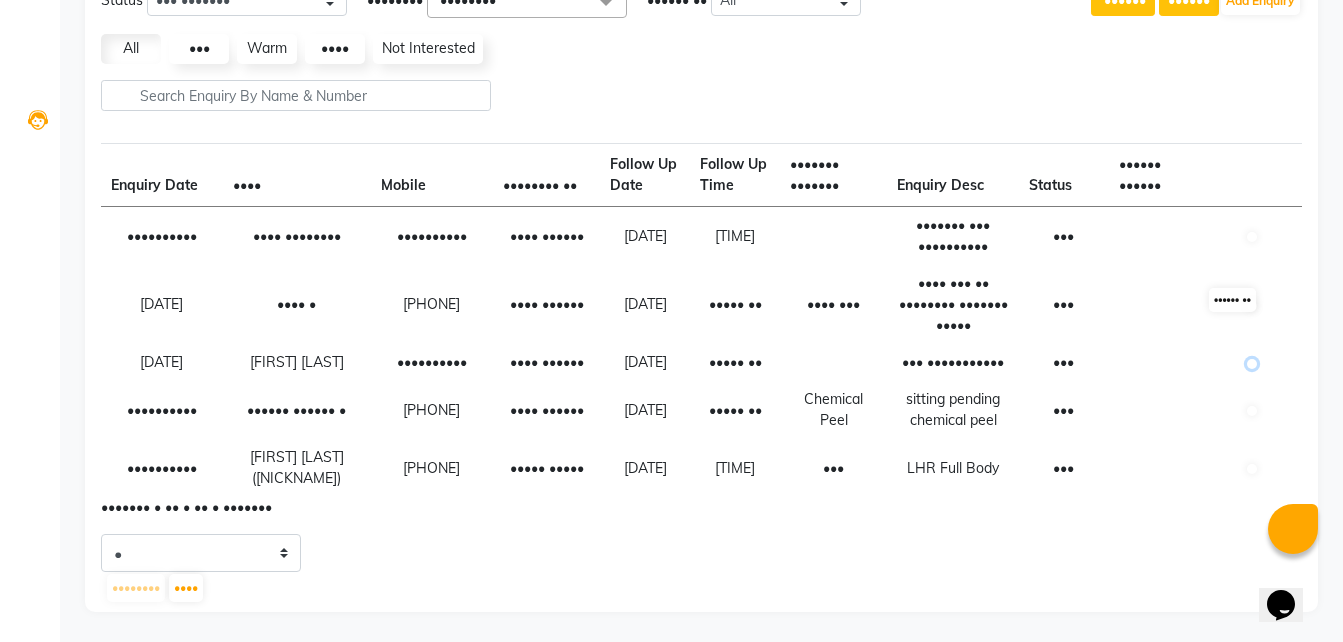 click at bounding box center (1252, 364) 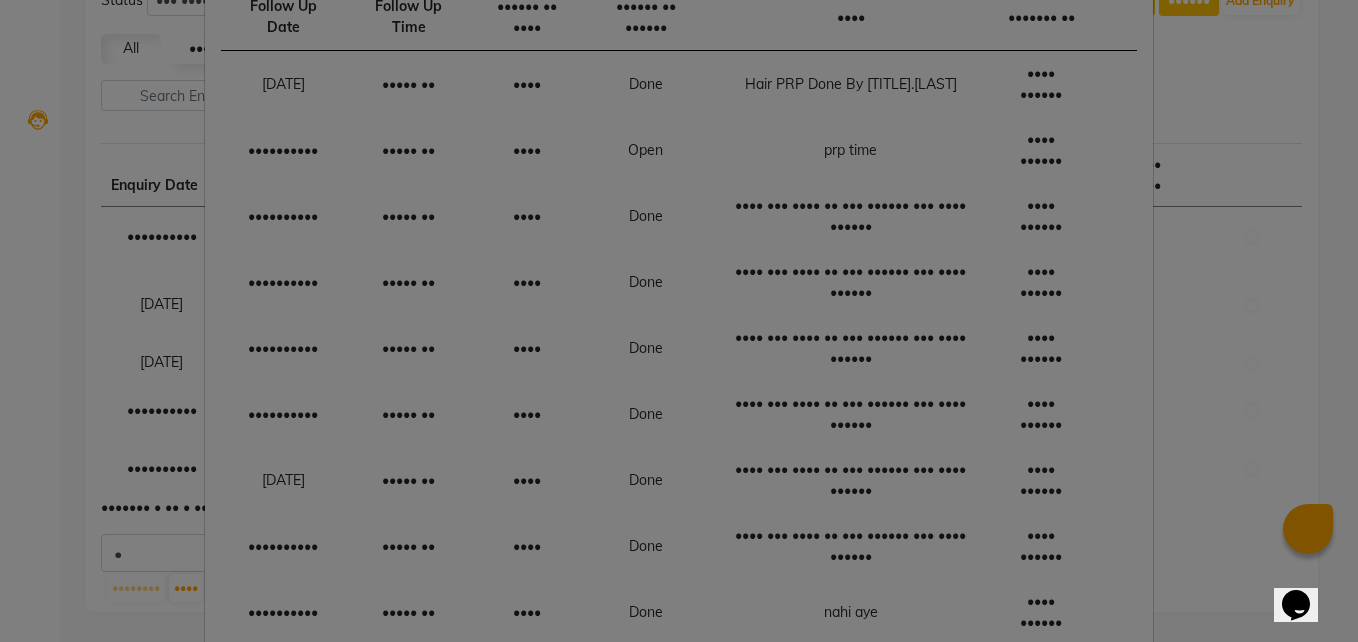 scroll, scrollTop: 131, scrollLeft: 0, axis: vertical 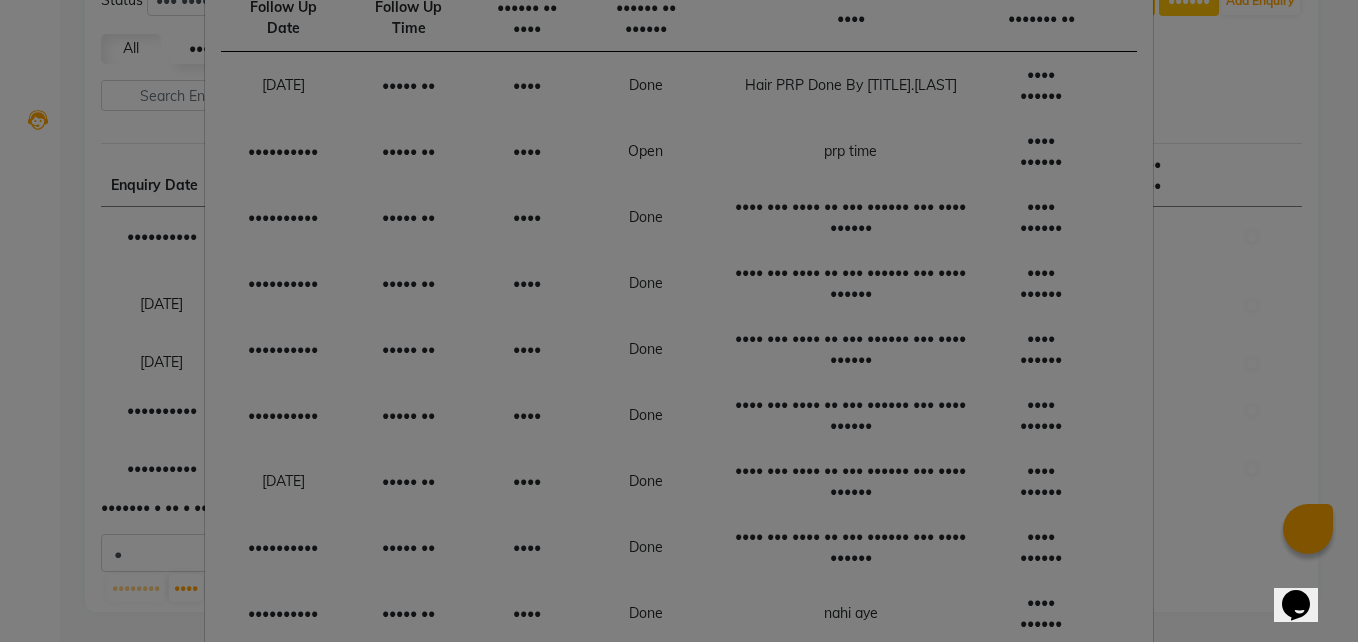 click at bounding box center (1101, 85) 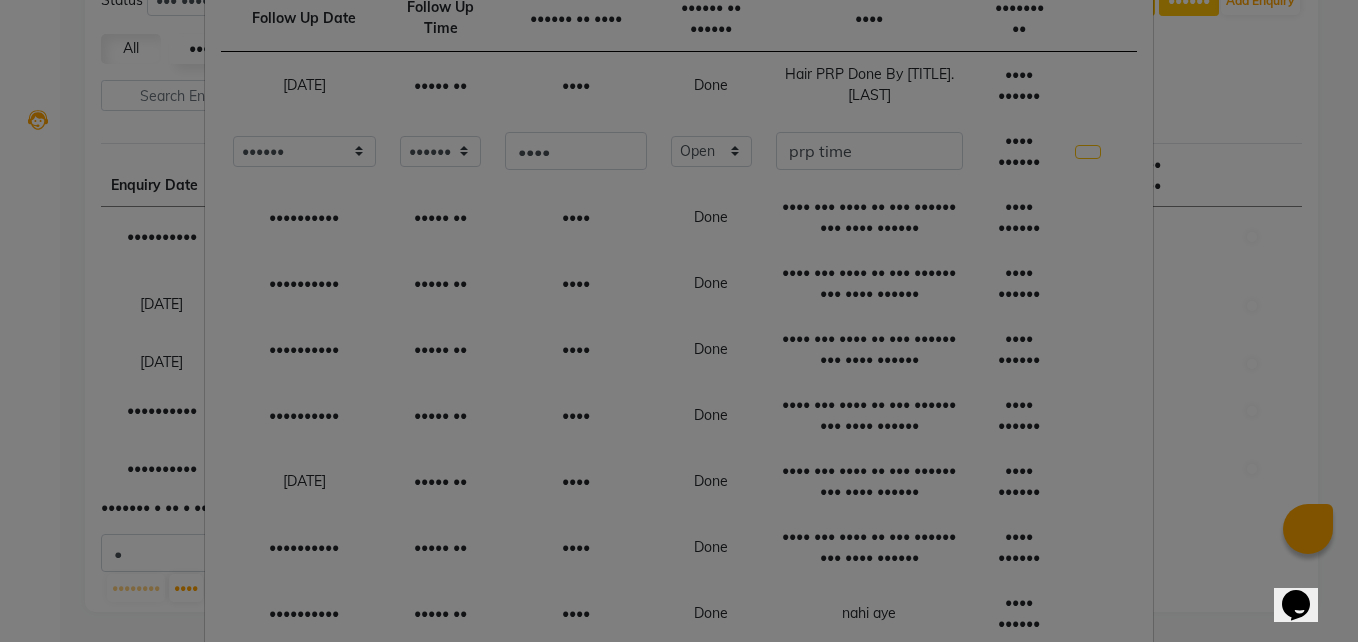 scroll, scrollTop: 142, scrollLeft: 0, axis: vertical 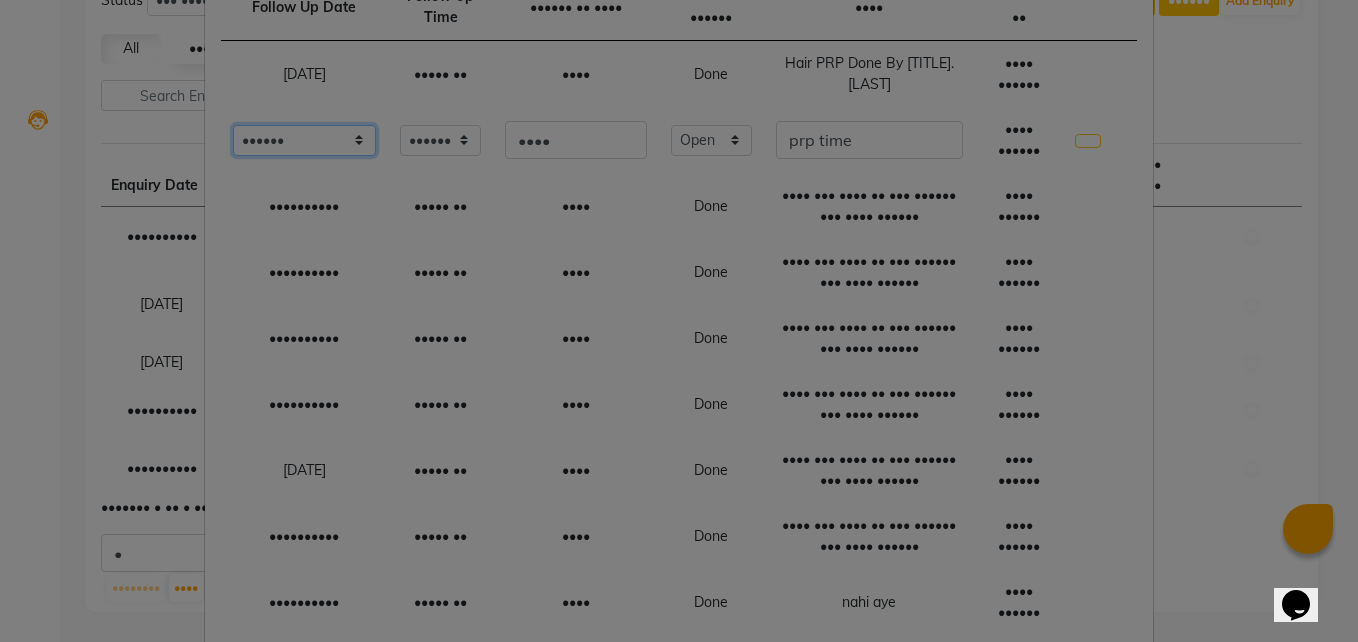 click on "•••••• ••••• •••••••• •• • •••• •••••••••• •• • •••• •••••••• •• • •••• •••••••••• •• • •••• •••••••• •• • •••• •••••••• •• • •••• •••••••••••• •• • •••• •••••••••••• •• • ••••• •••••••••••• •• • ••••• •••••••••••• •• • ••••• •••••••••••• •••••• ••••" at bounding box center [304, 140] 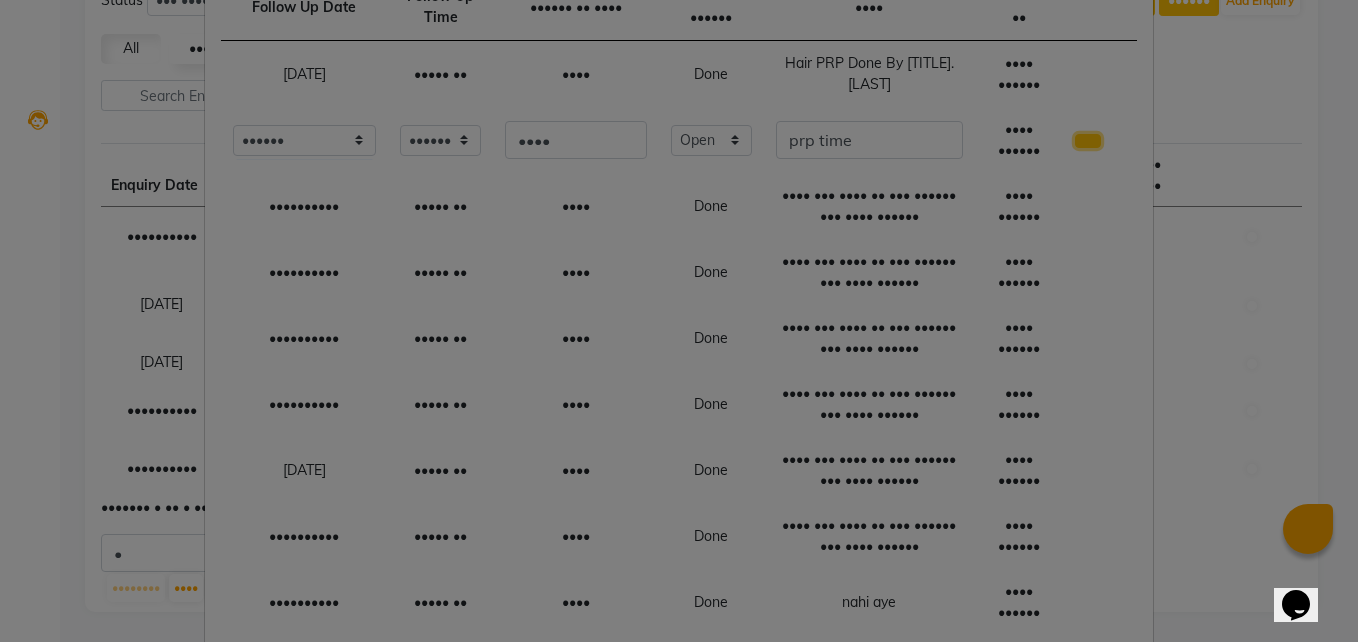 click at bounding box center [1088, 141] 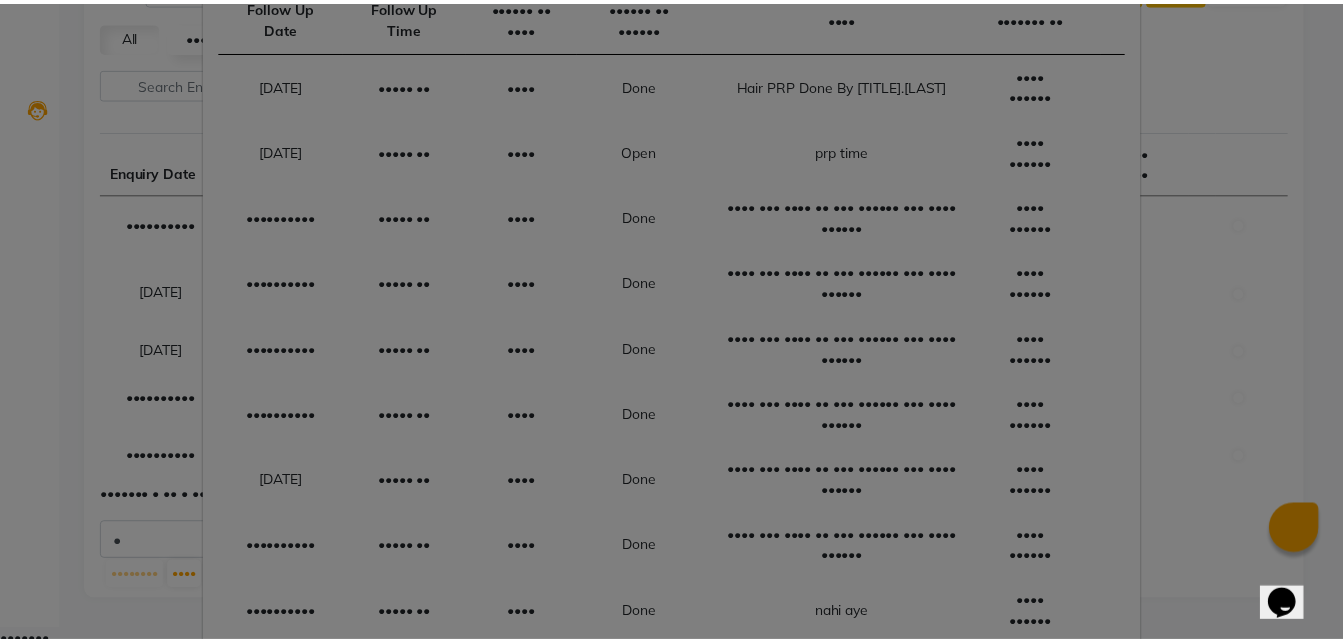 scroll, scrollTop: 0, scrollLeft: 0, axis: both 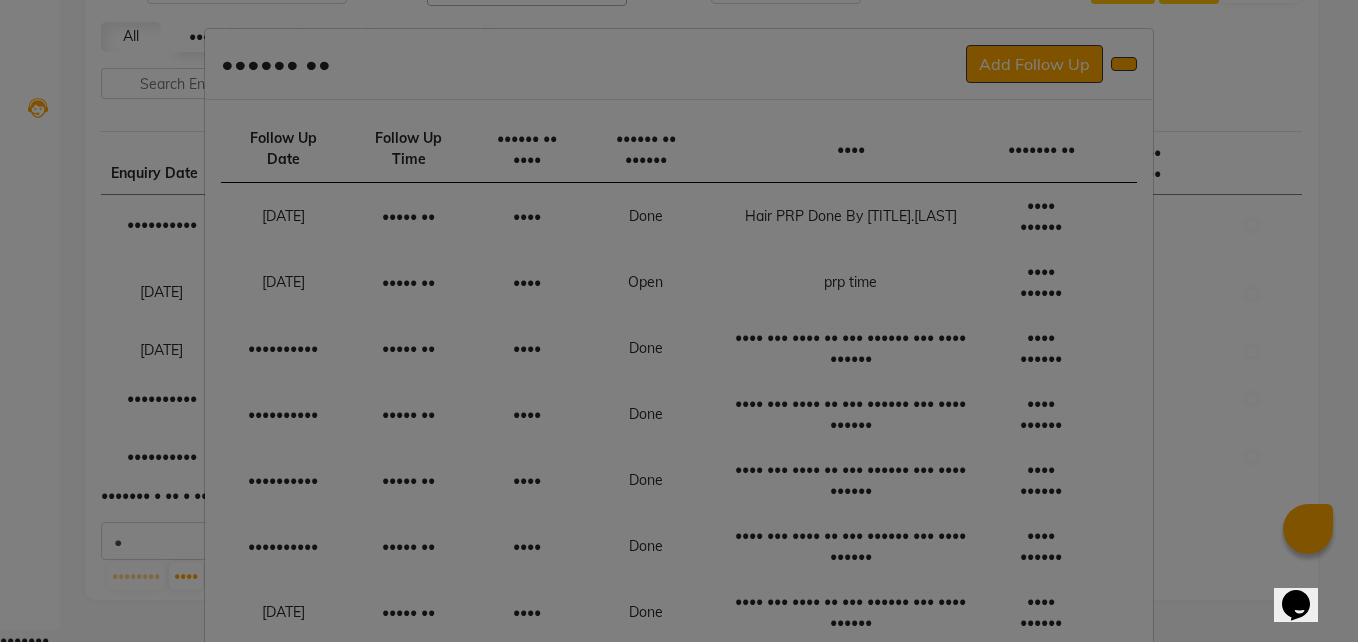 click on "•••••••" at bounding box center [671, 640] 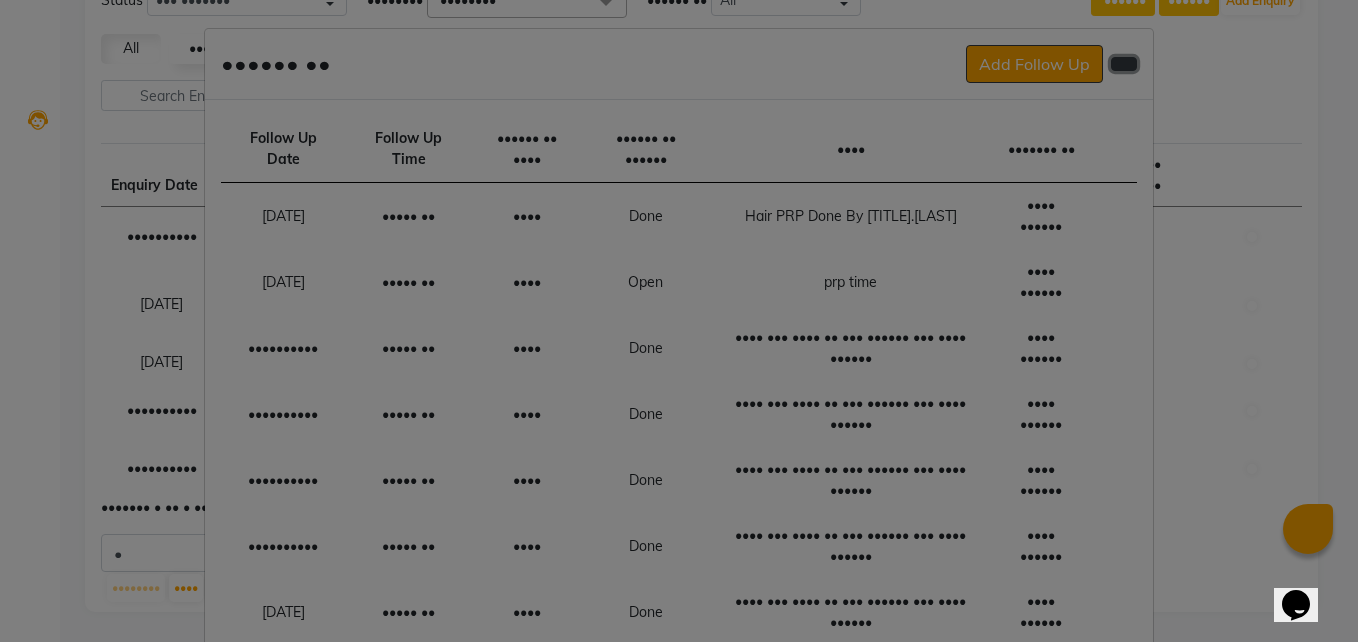 click at bounding box center (1124, 64) 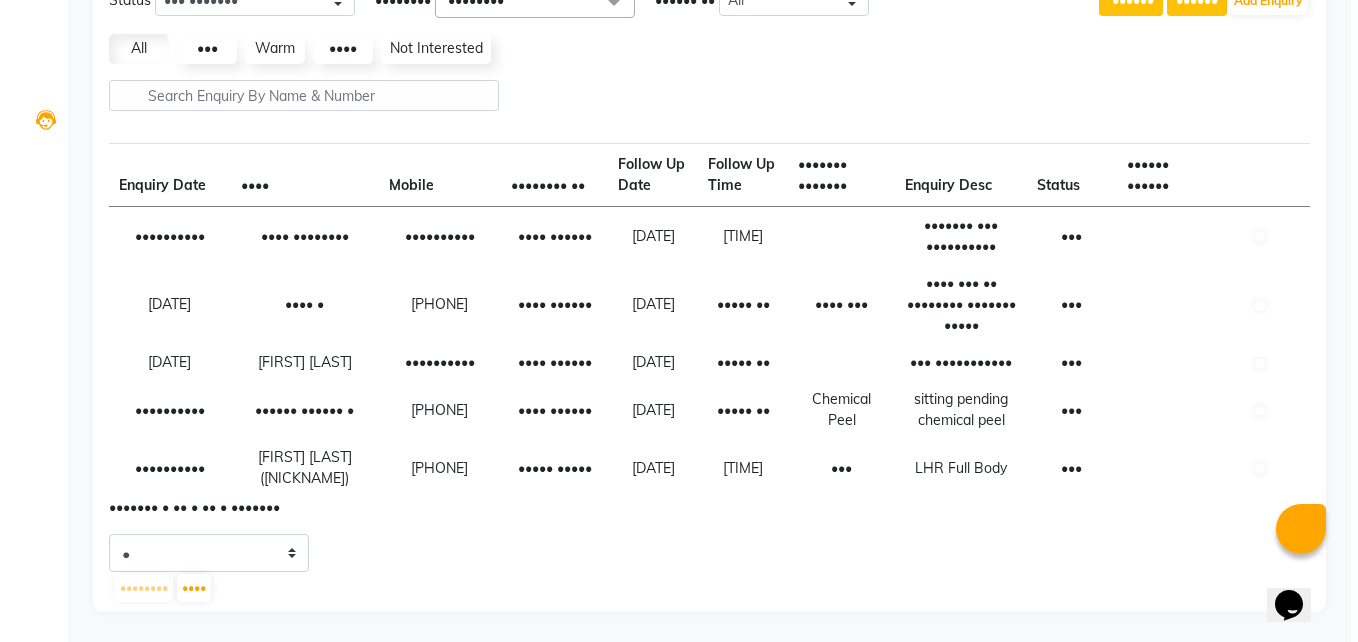 scroll, scrollTop: 0, scrollLeft: 0, axis: both 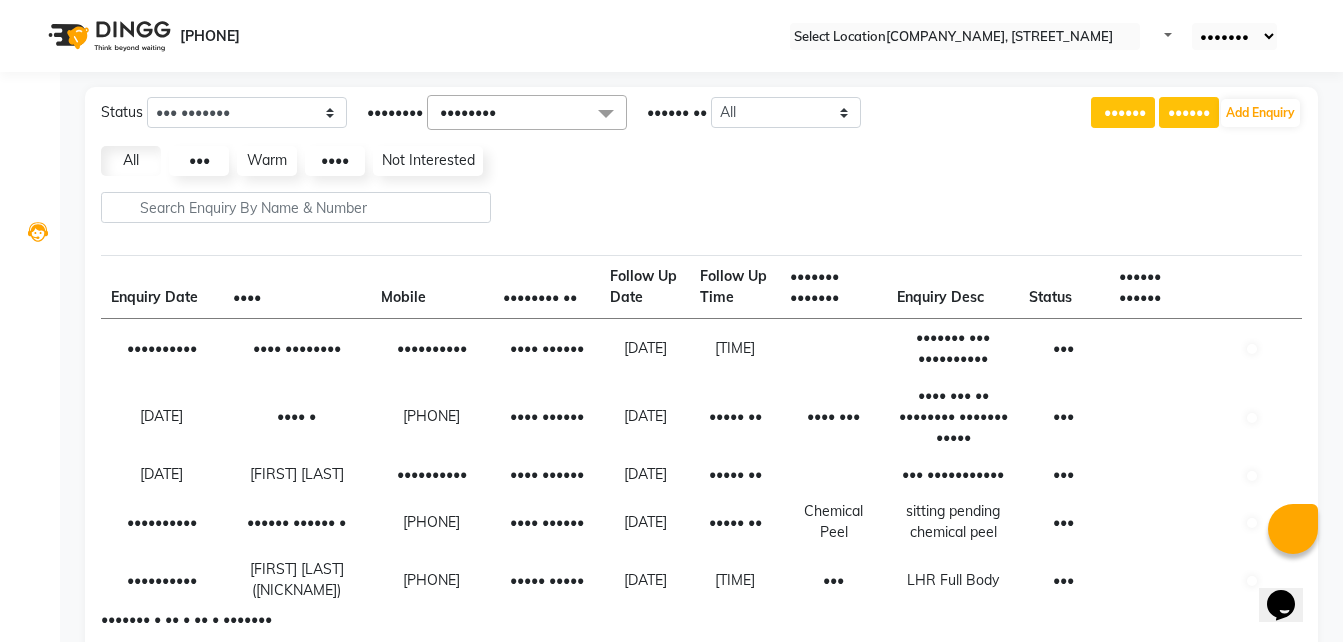 click at bounding box center (1317, 36) 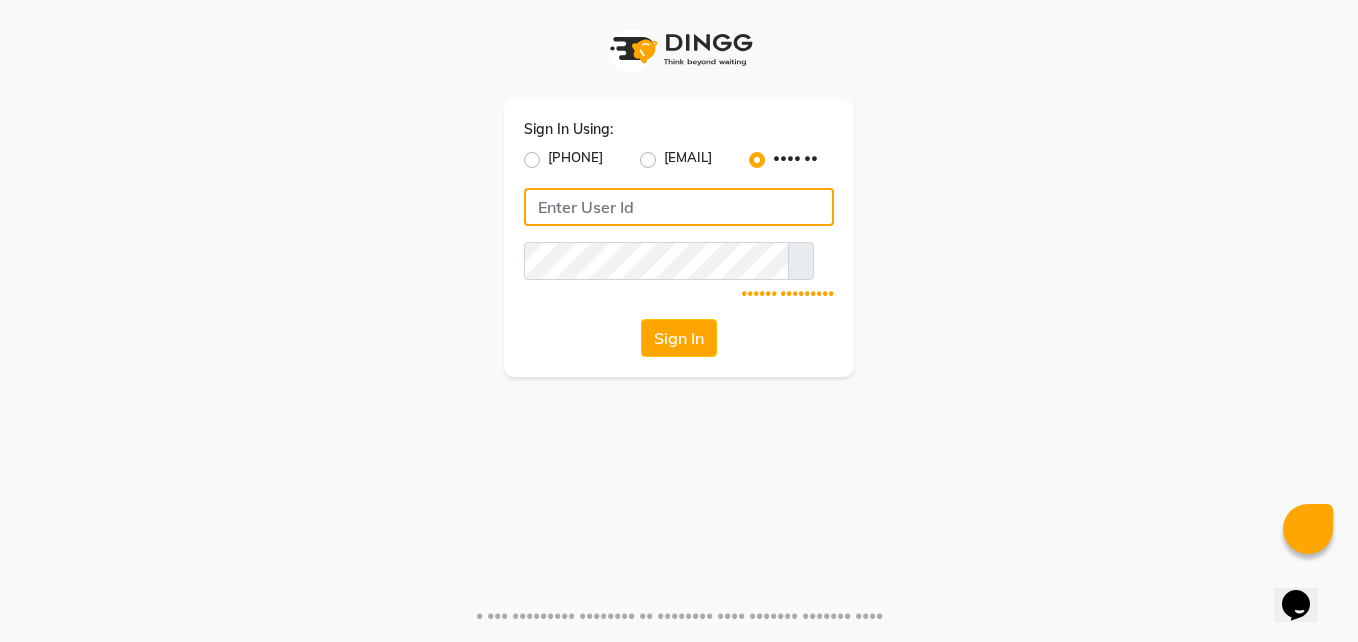 click at bounding box center [679, 207] 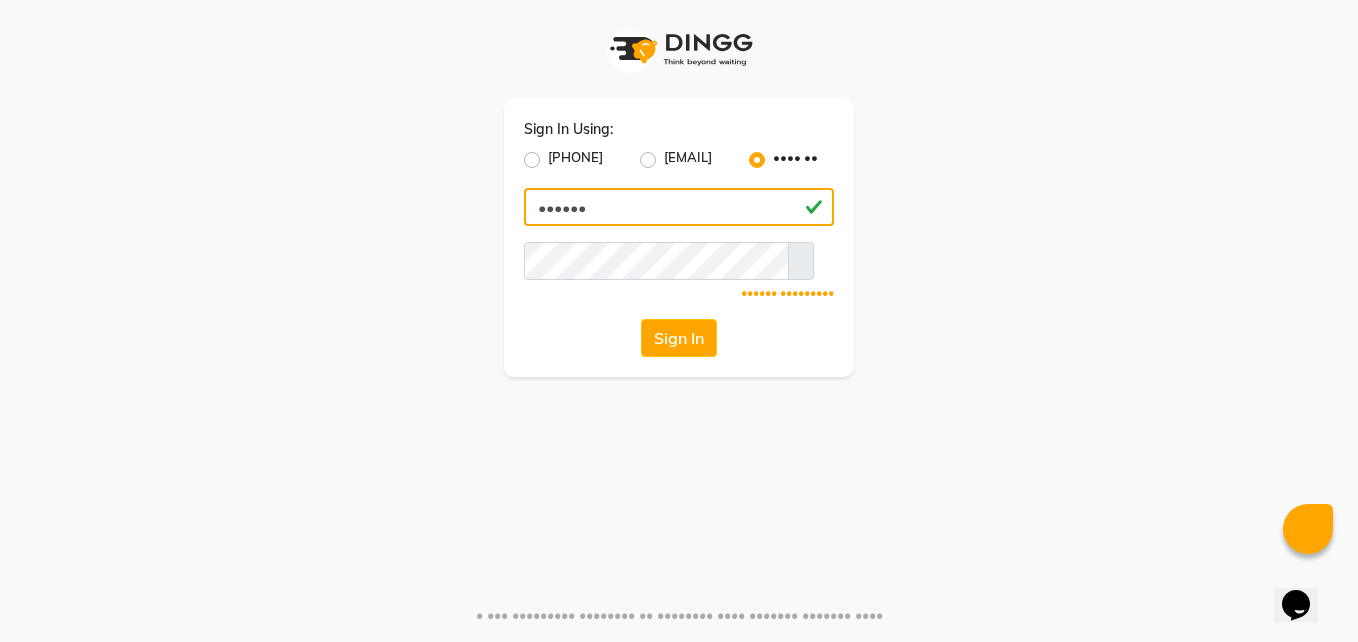 type on "••••••" 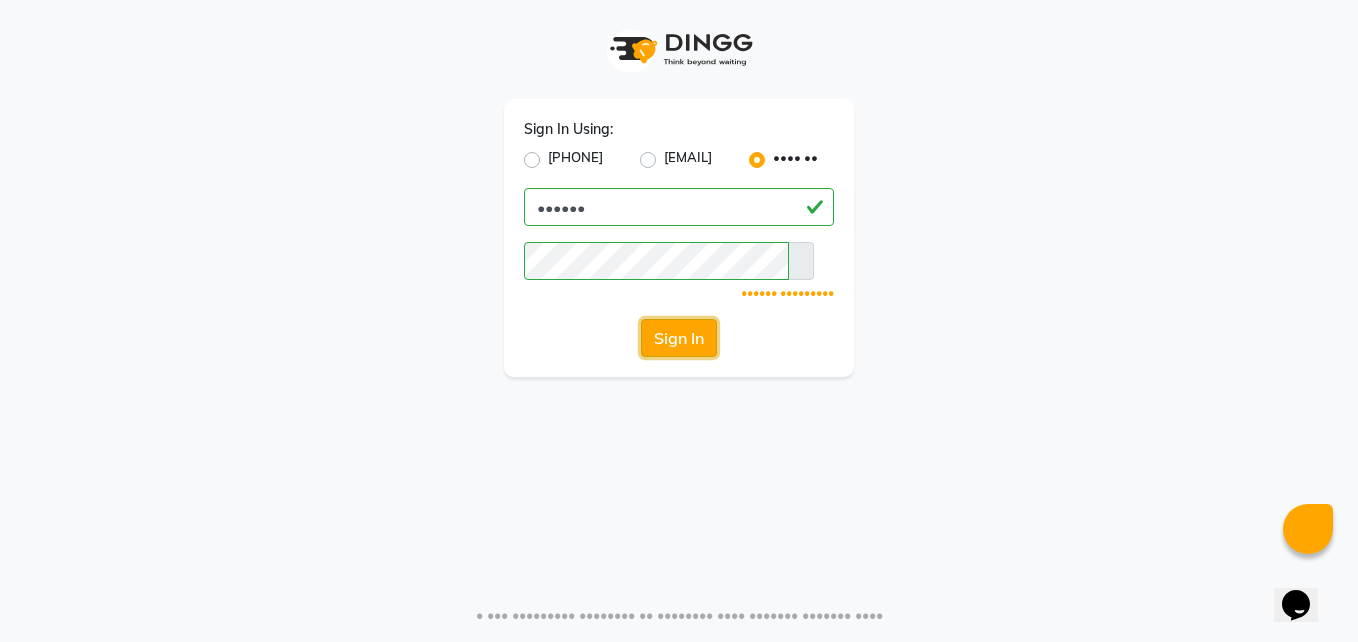 click on "Sign In" at bounding box center (679, 338) 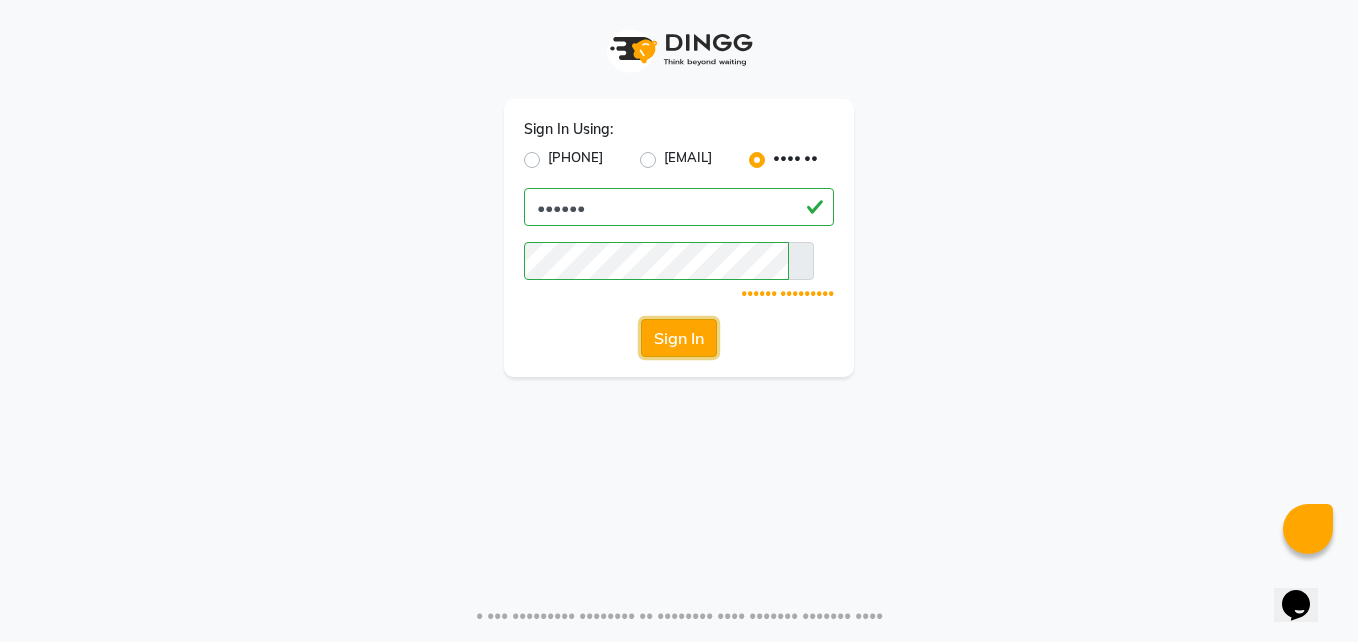 click on "Sign In" at bounding box center [679, 338] 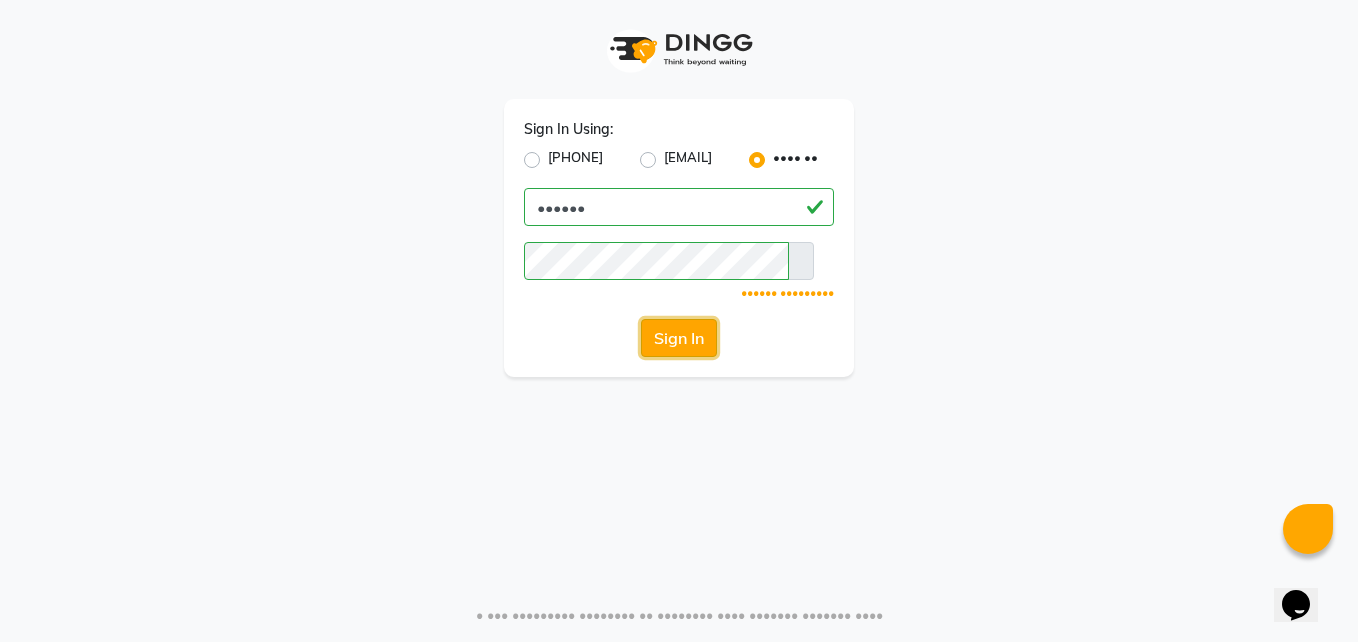 click on "Sign In" at bounding box center (679, 338) 